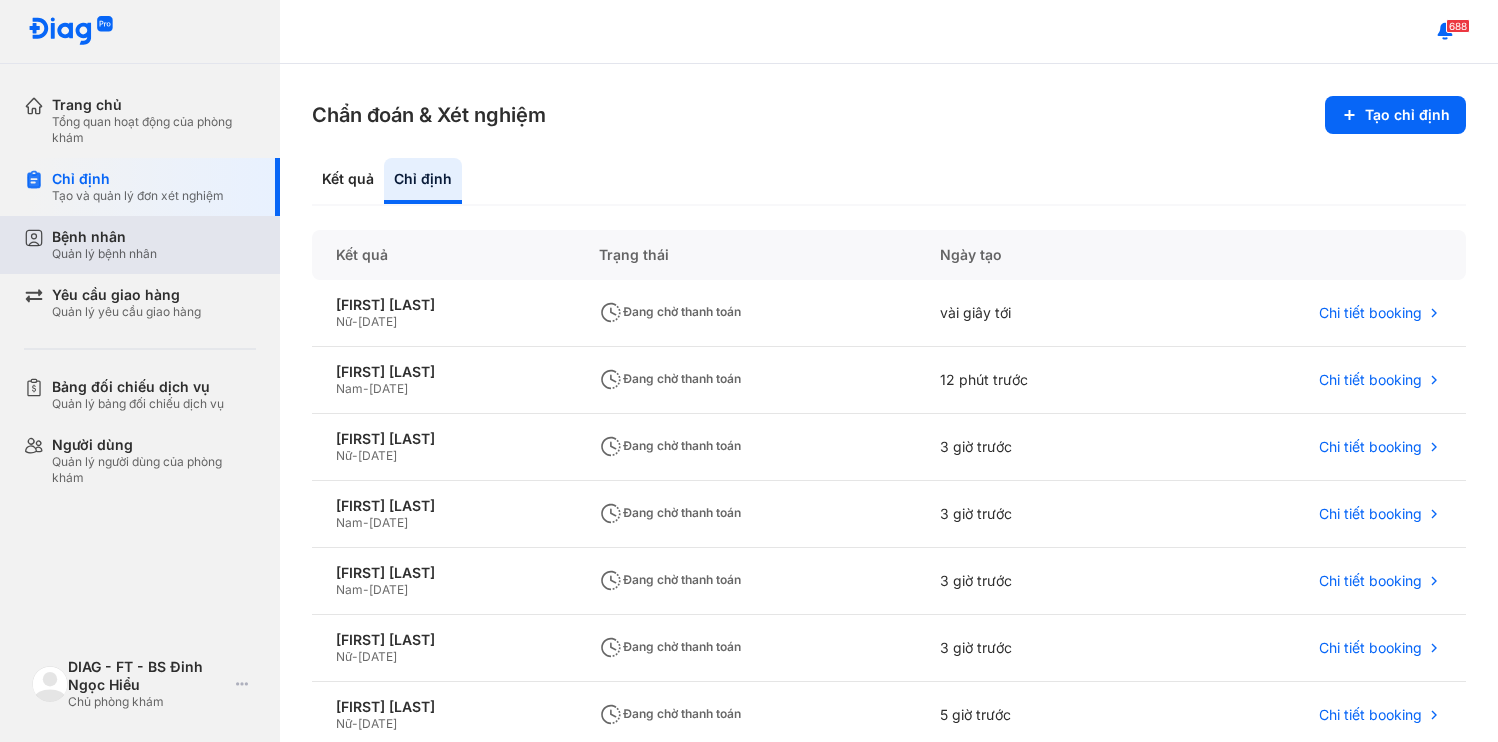 scroll, scrollTop: 0, scrollLeft: 0, axis: both 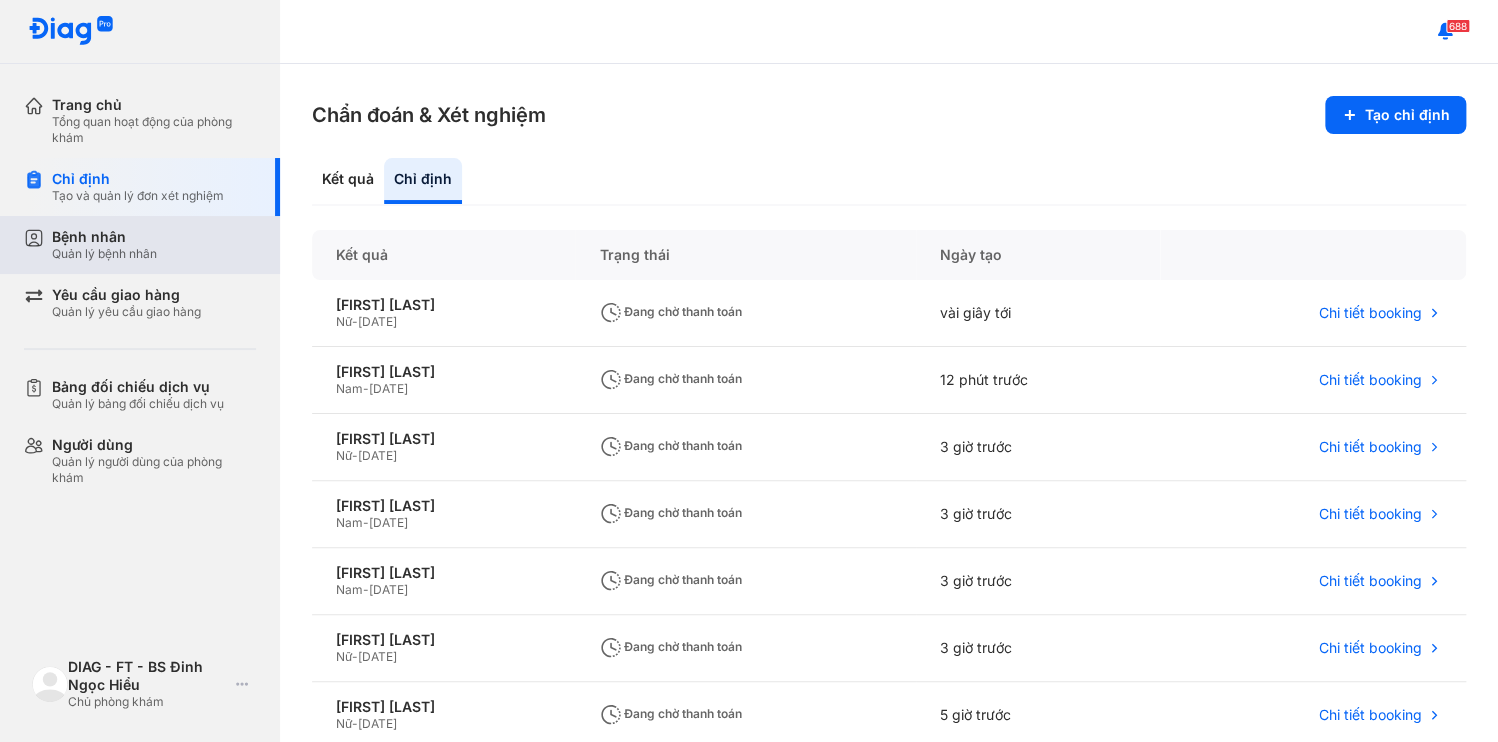click on "Bệnh nhân" at bounding box center (104, 237) 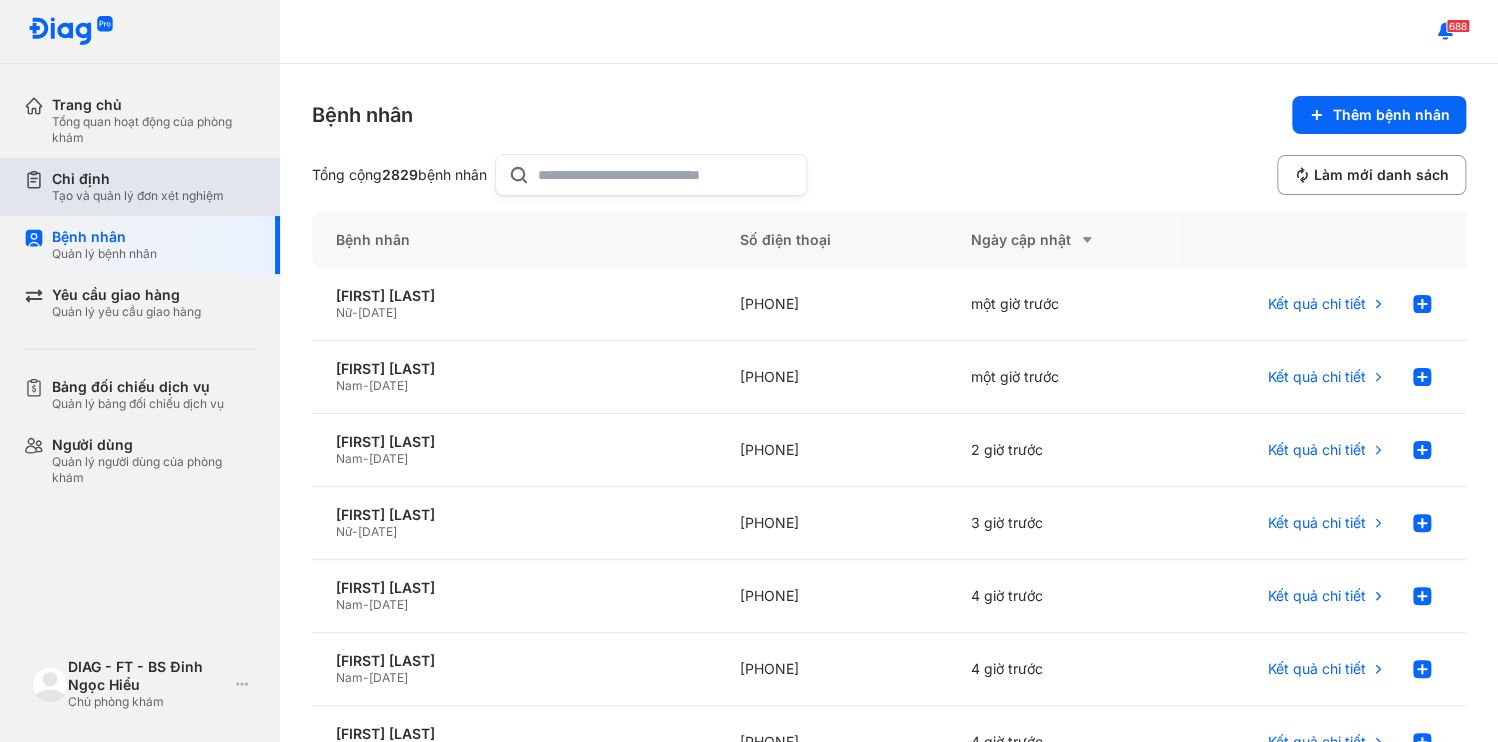 click on "Chỉ định" at bounding box center [138, 179] 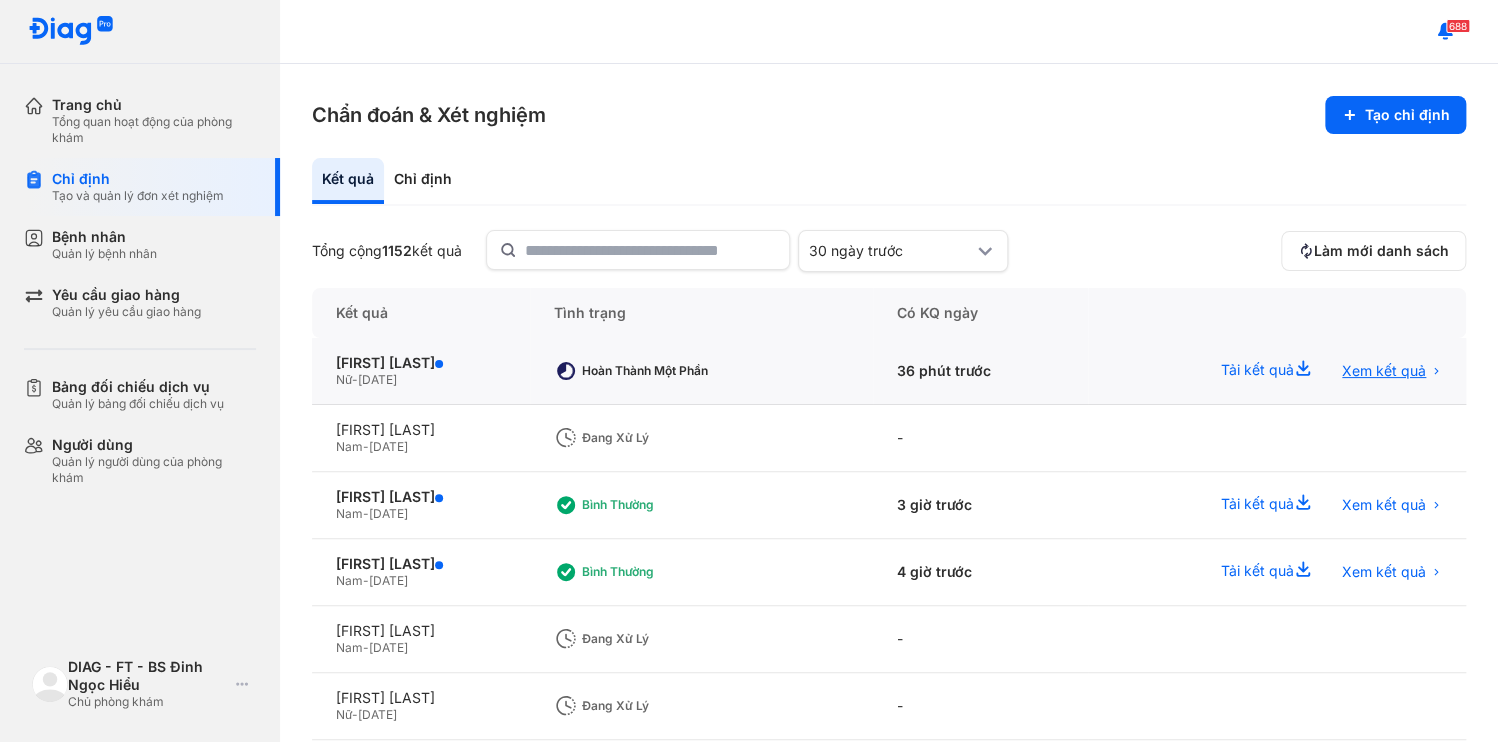 click on "Xem kết quả" at bounding box center [1384, 371] 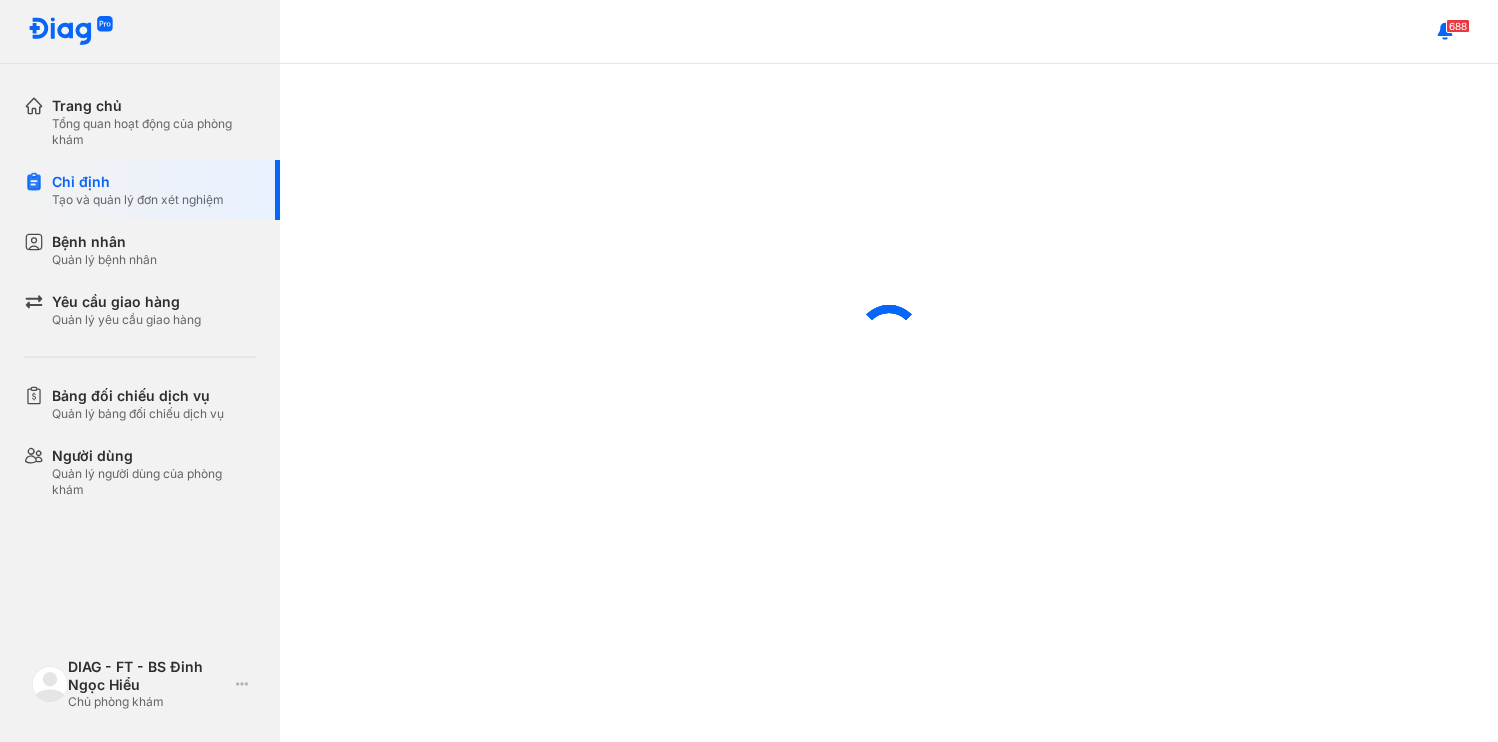 scroll, scrollTop: 0, scrollLeft: 0, axis: both 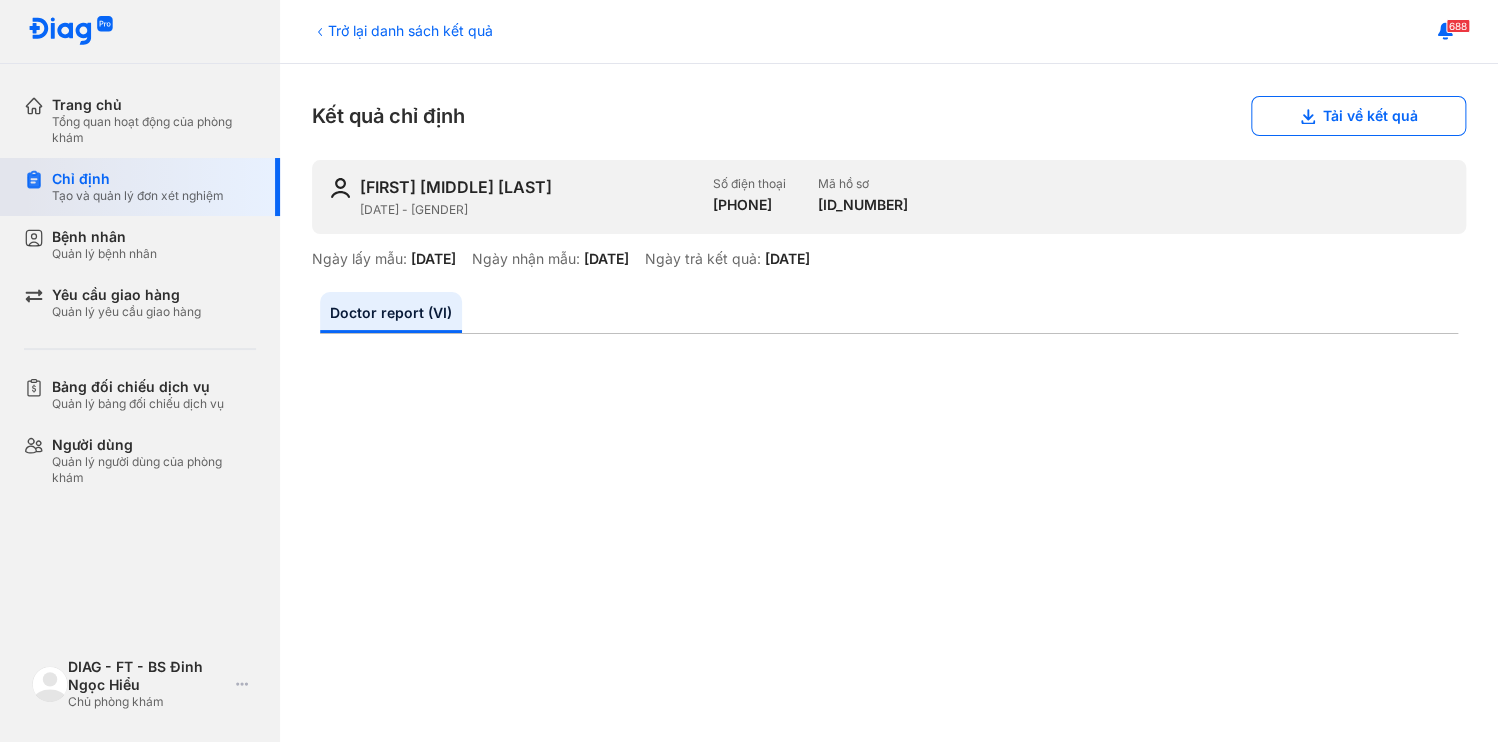 click on "Chỉ định" at bounding box center [138, 179] 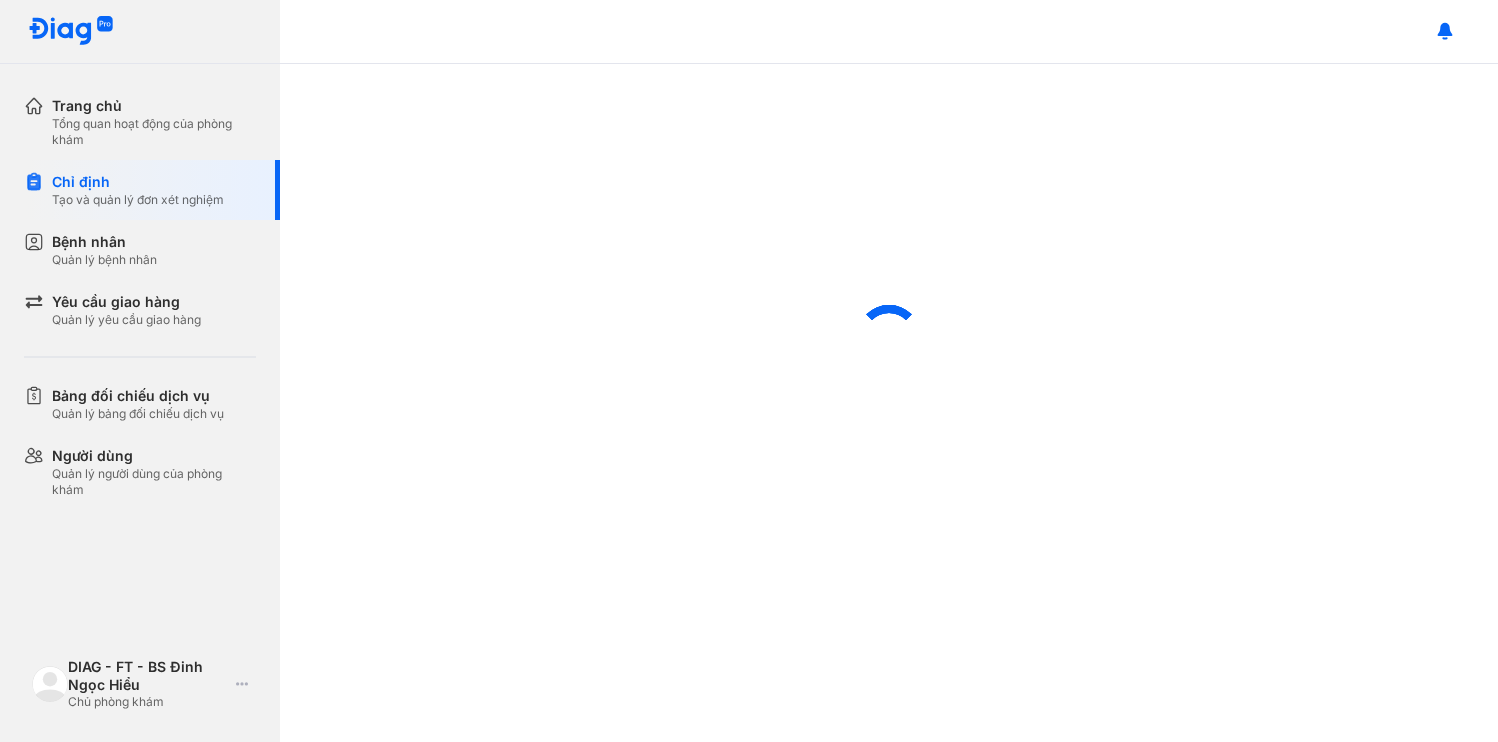 scroll, scrollTop: 0, scrollLeft: 0, axis: both 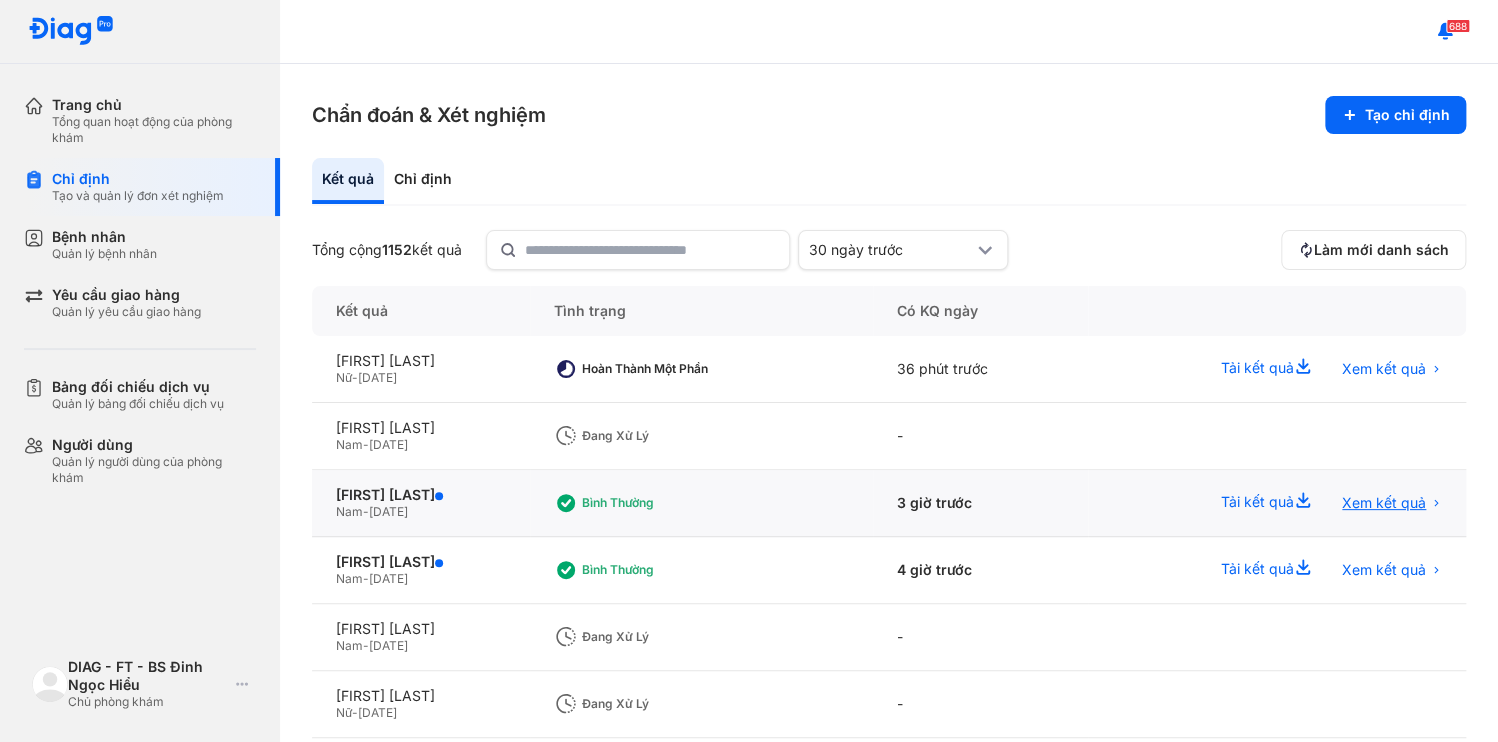 click on "Xem kết quả" at bounding box center (1384, 503) 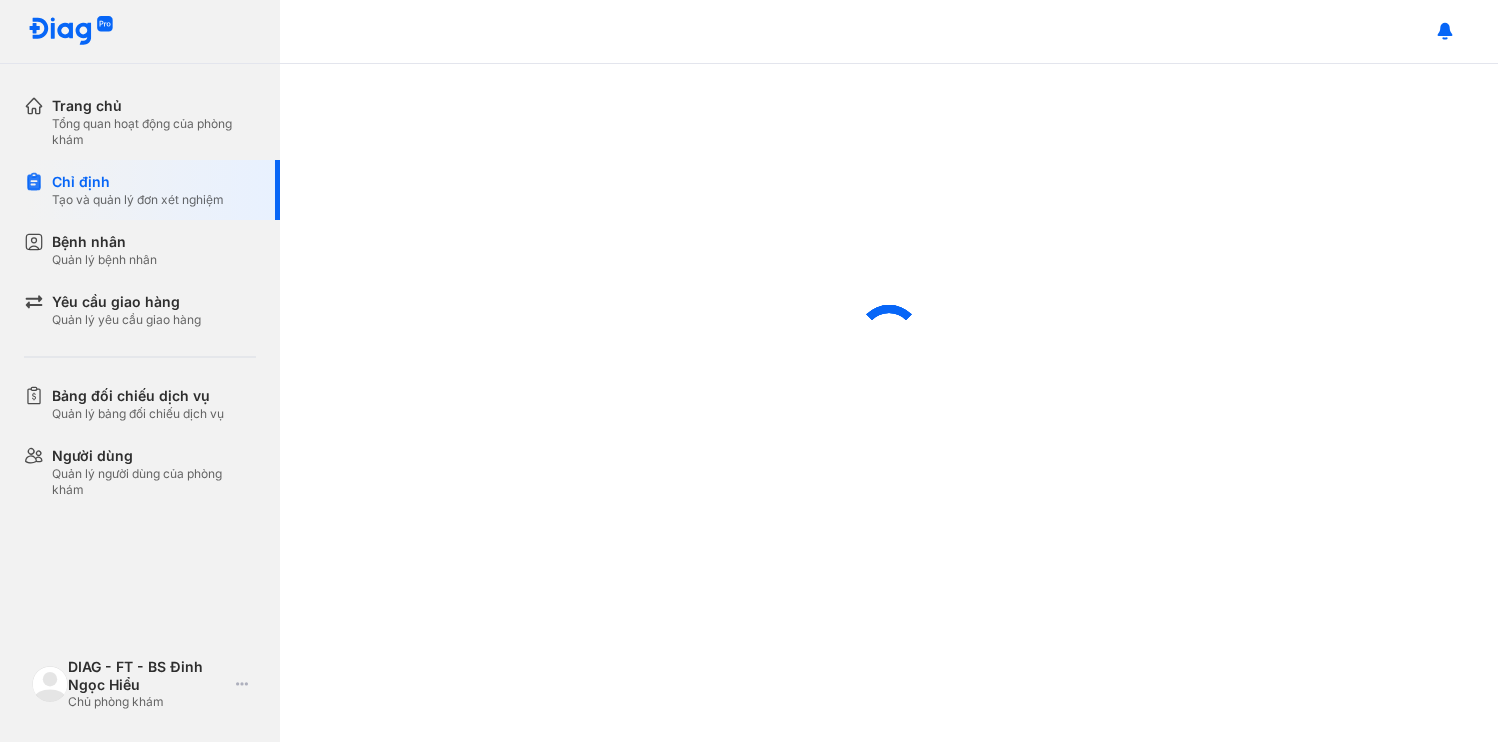 scroll, scrollTop: 0, scrollLeft: 0, axis: both 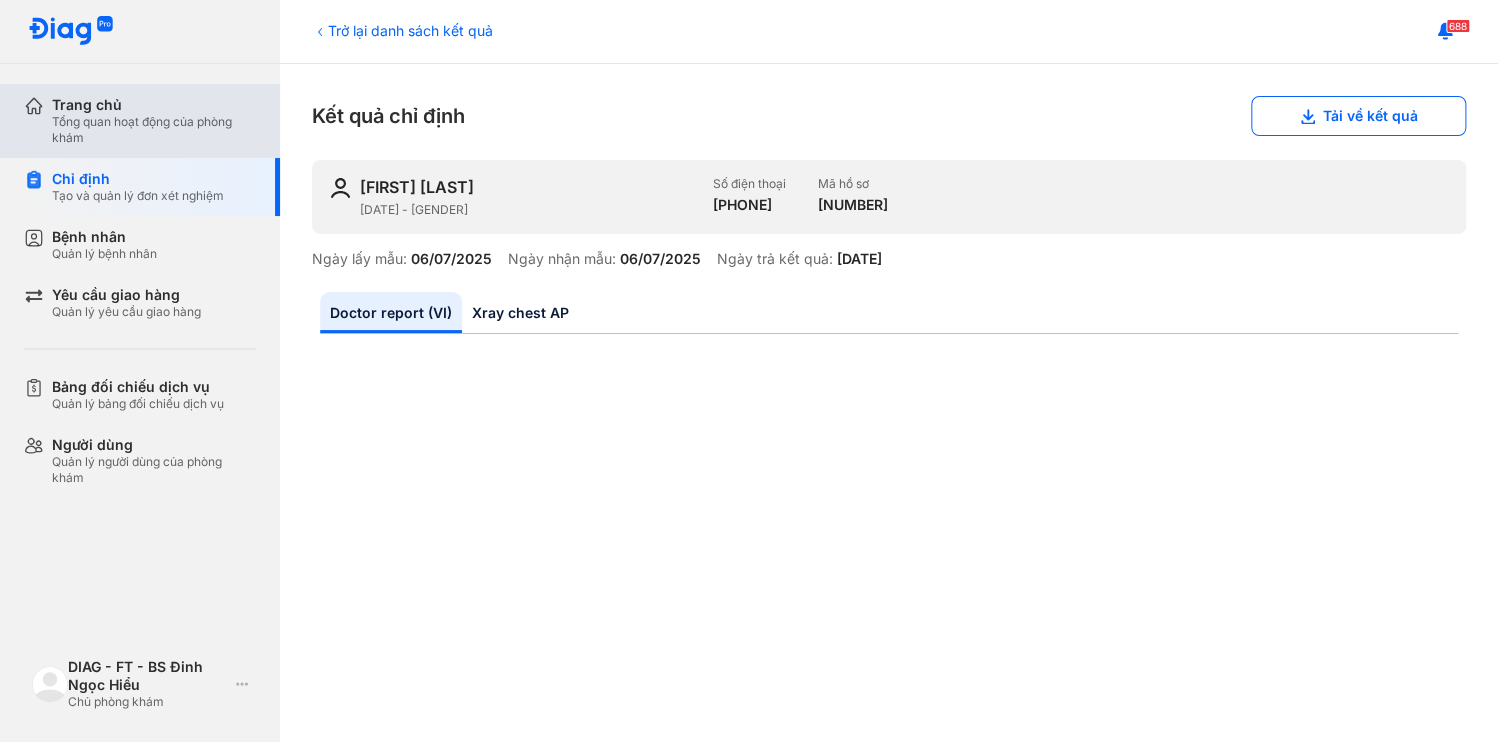 click on "Tổng quan hoạt động của phòng khám" at bounding box center (154, 130) 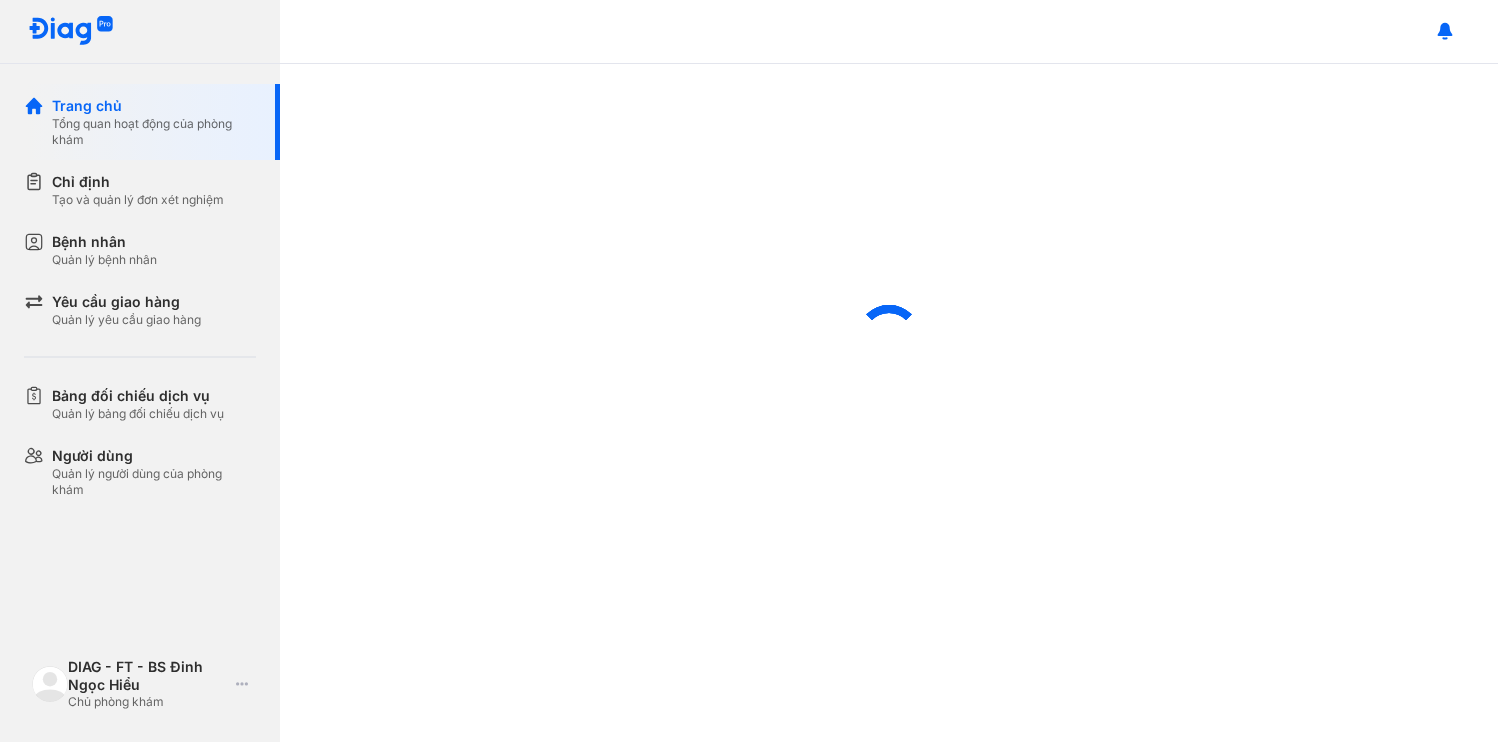 scroll, scrollTop: 0, scrollLeft: 0, axis: both 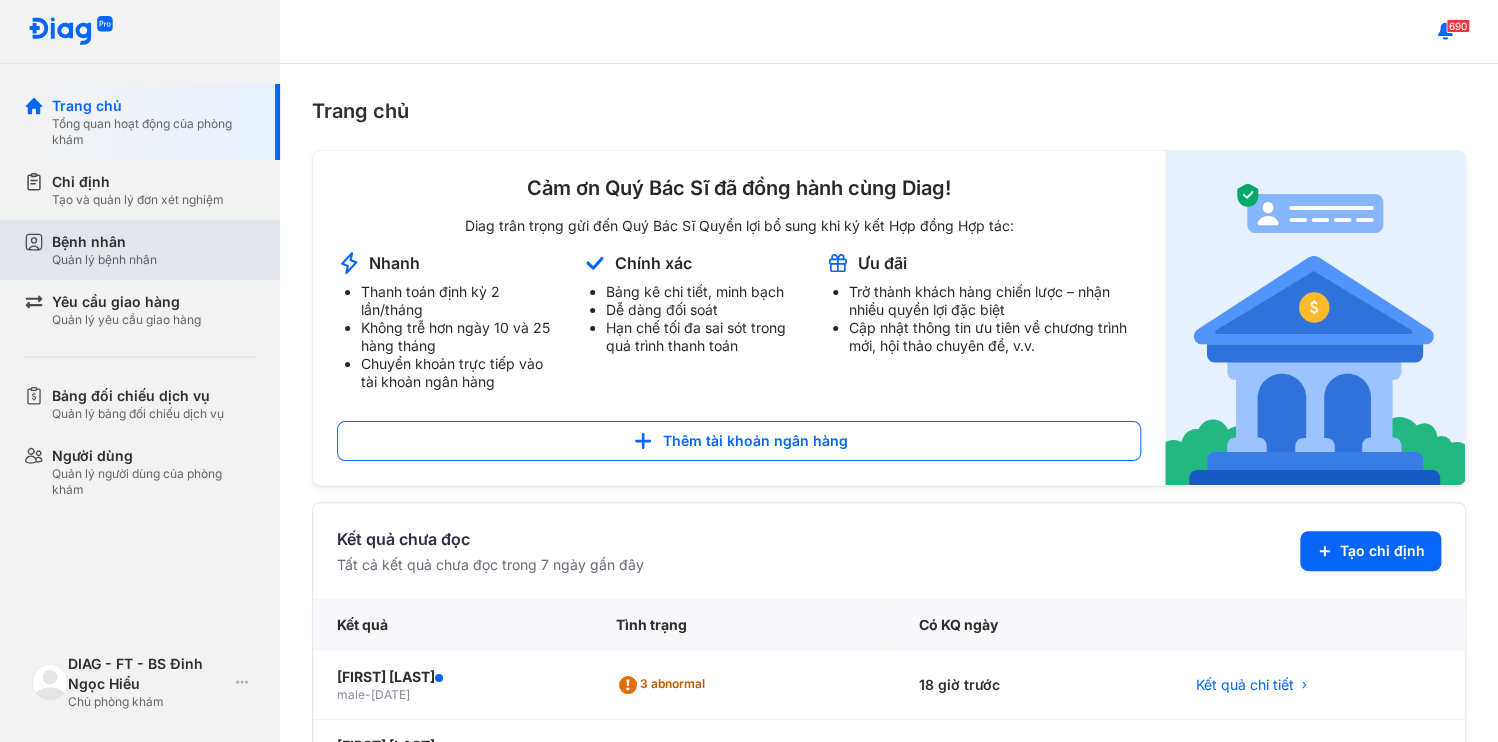 click on "Bệnh nhân Quản lý bệnh nhân" at bounding box center [154, 250] 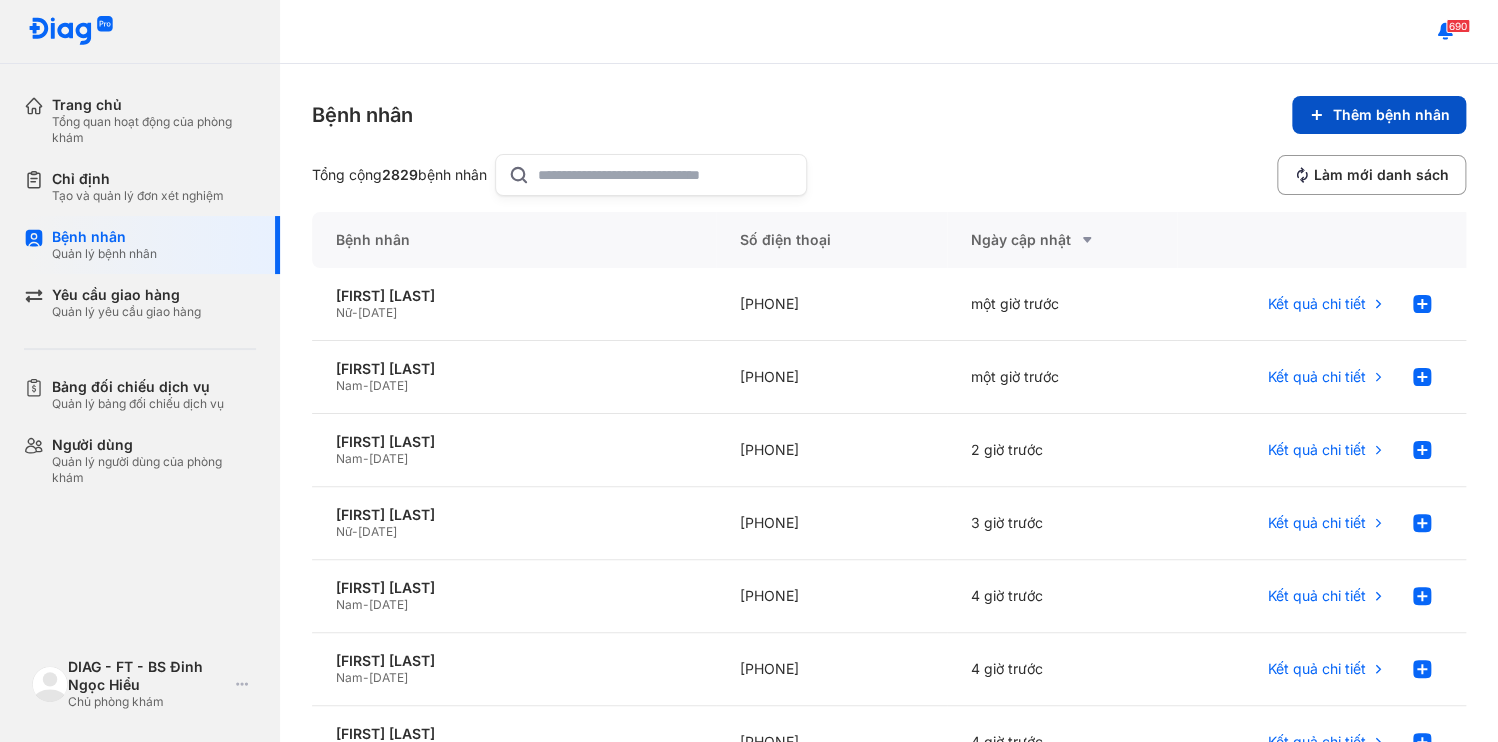 click 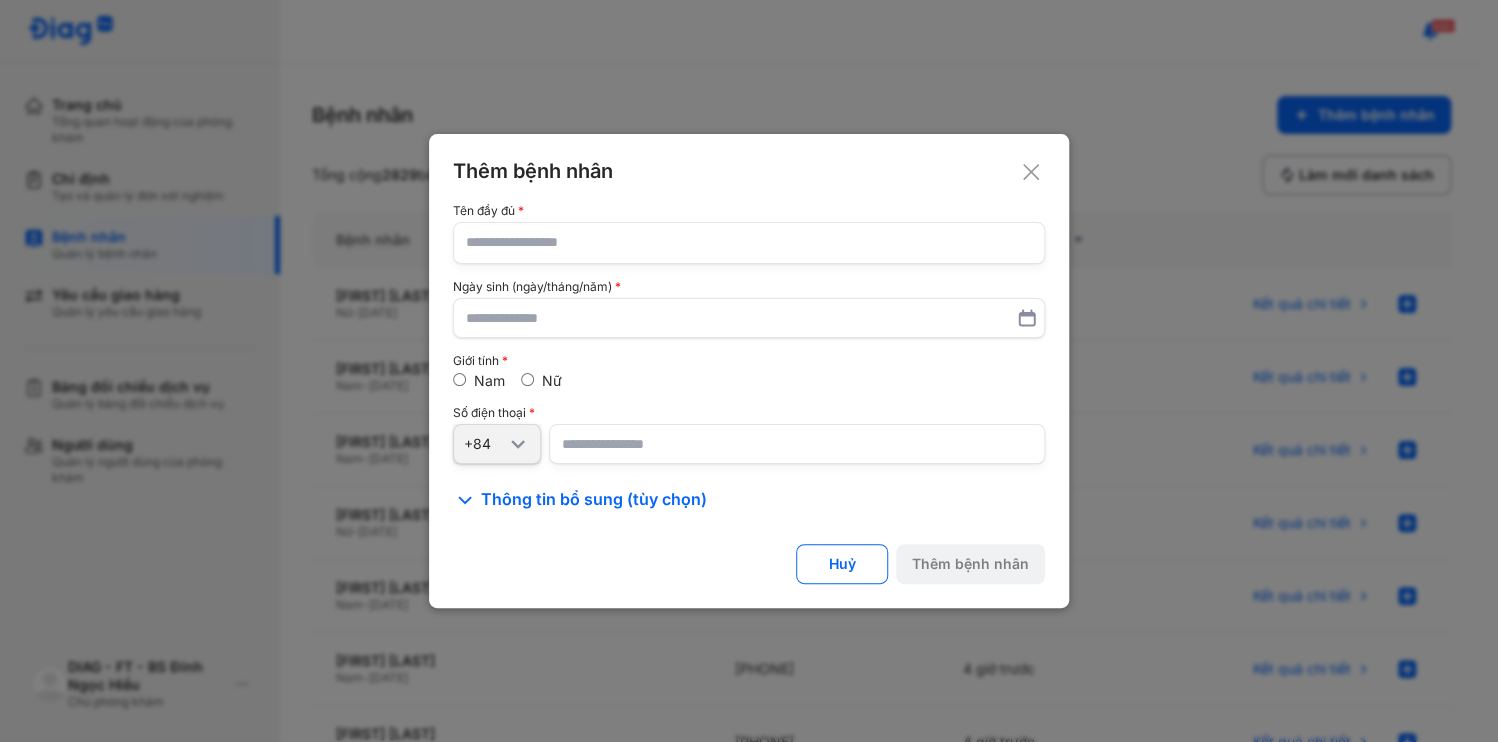 type 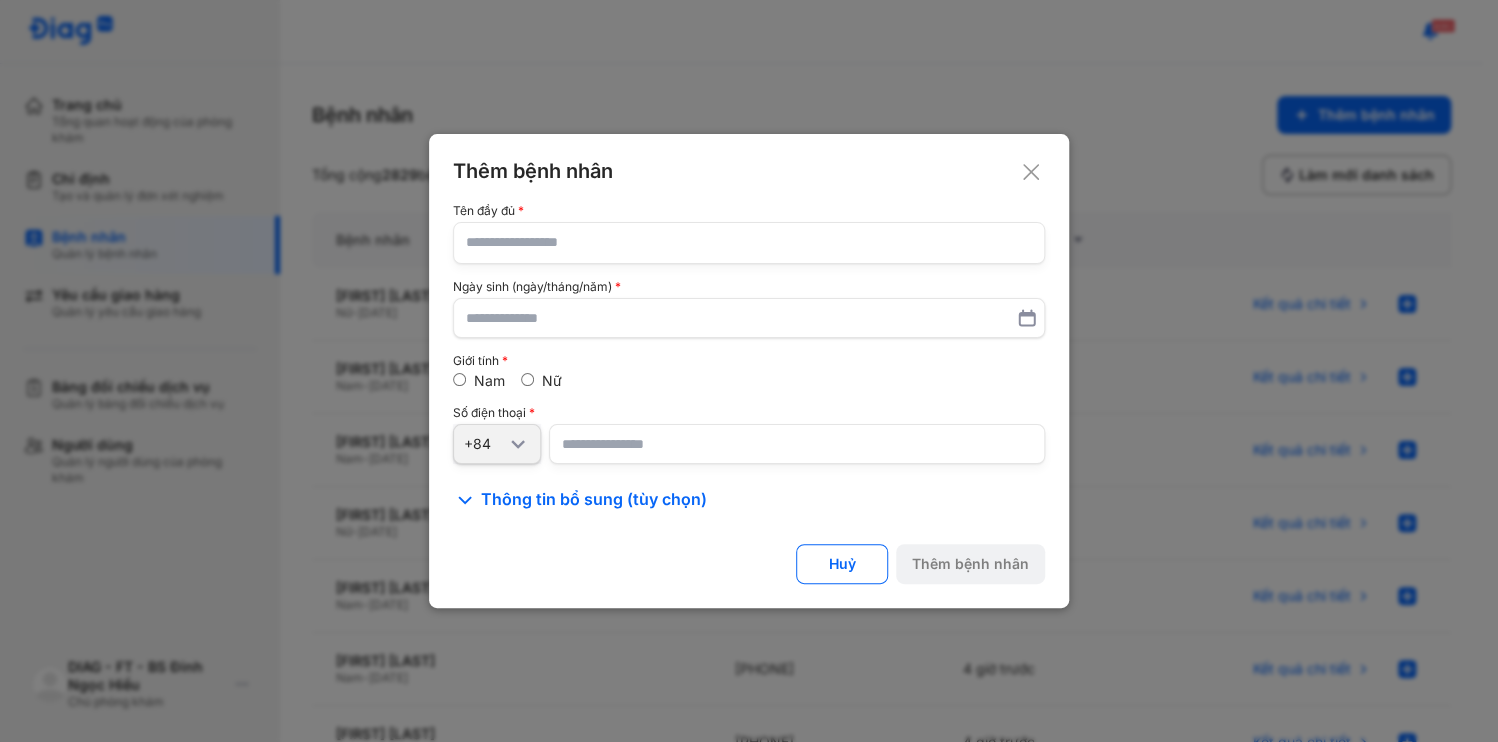 click 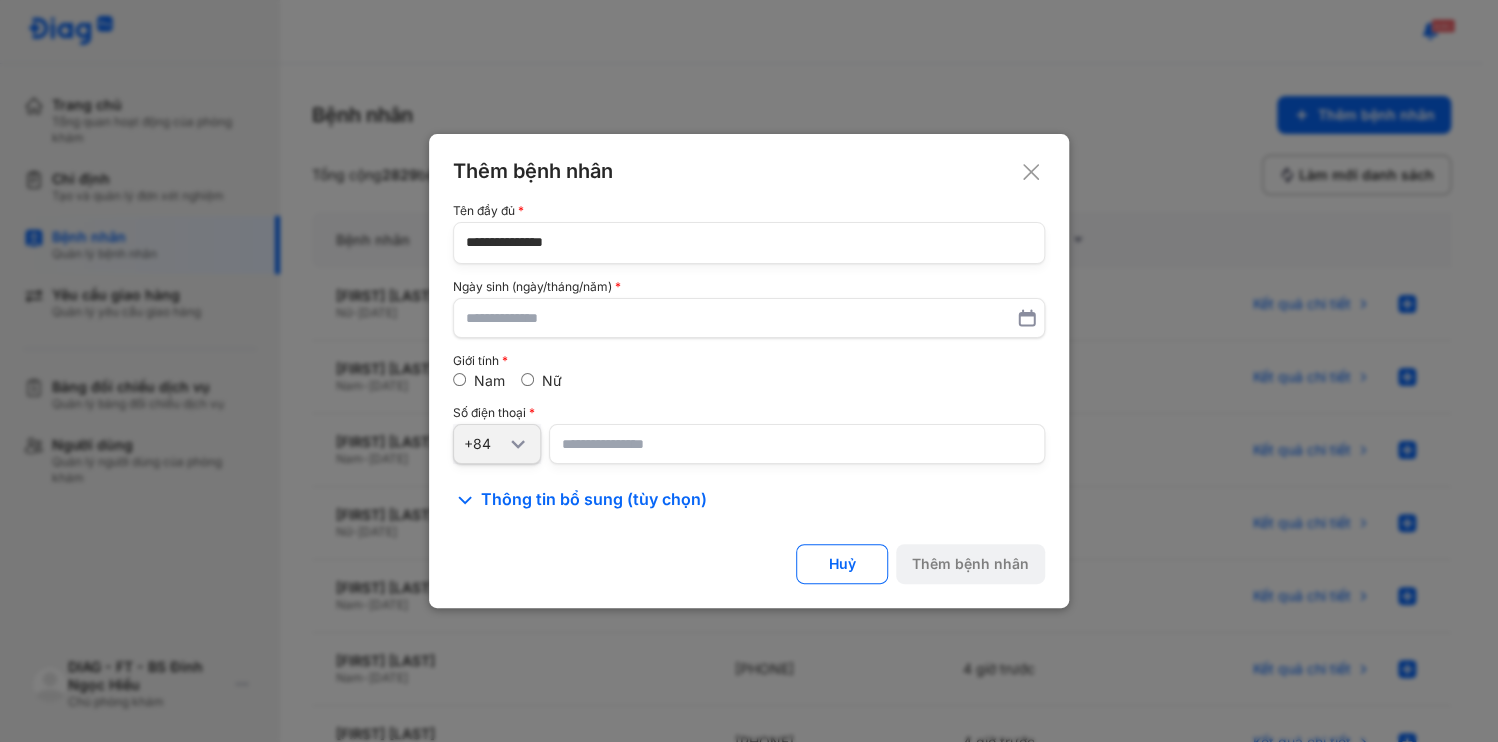type on "**********" 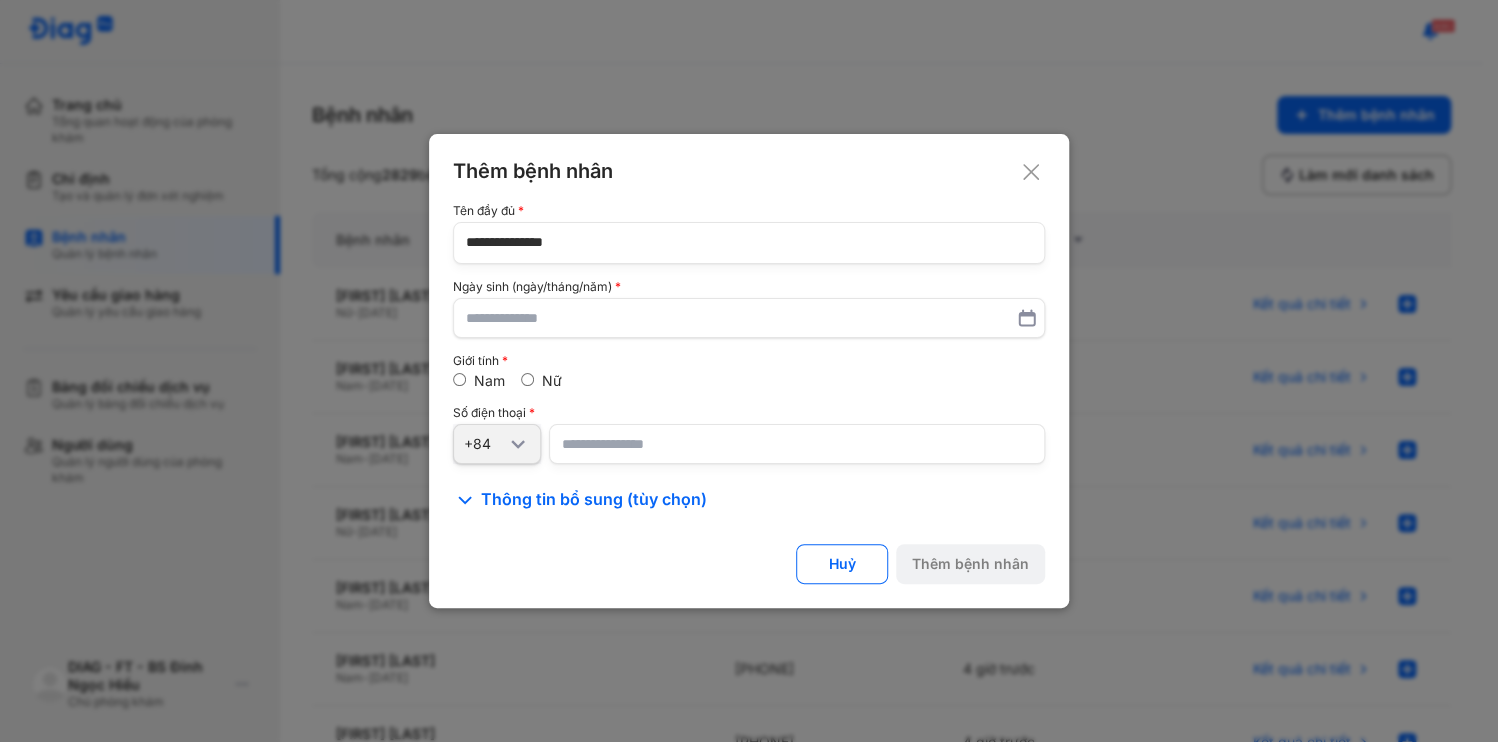 click at bounding box center [797, 444] 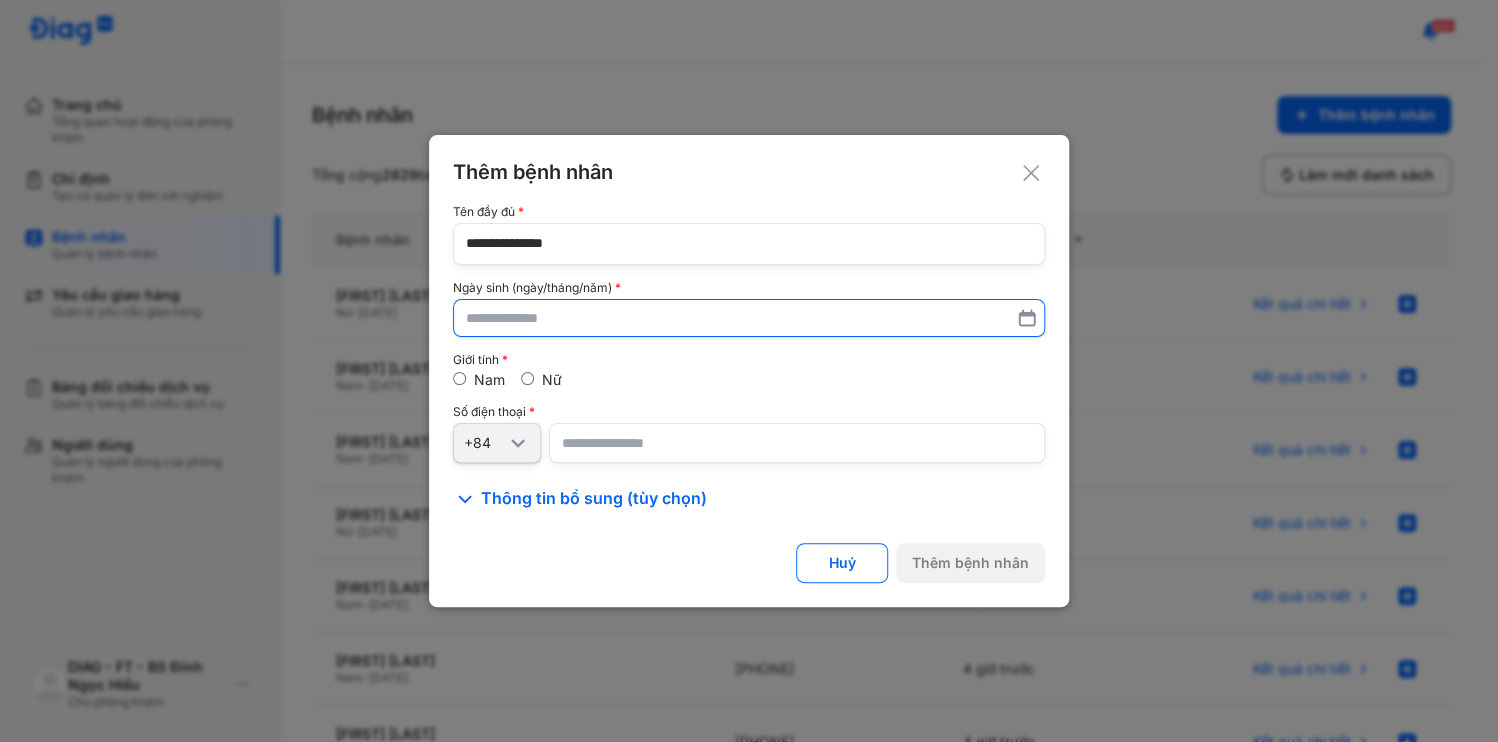 click at bounding box center (749, 318) 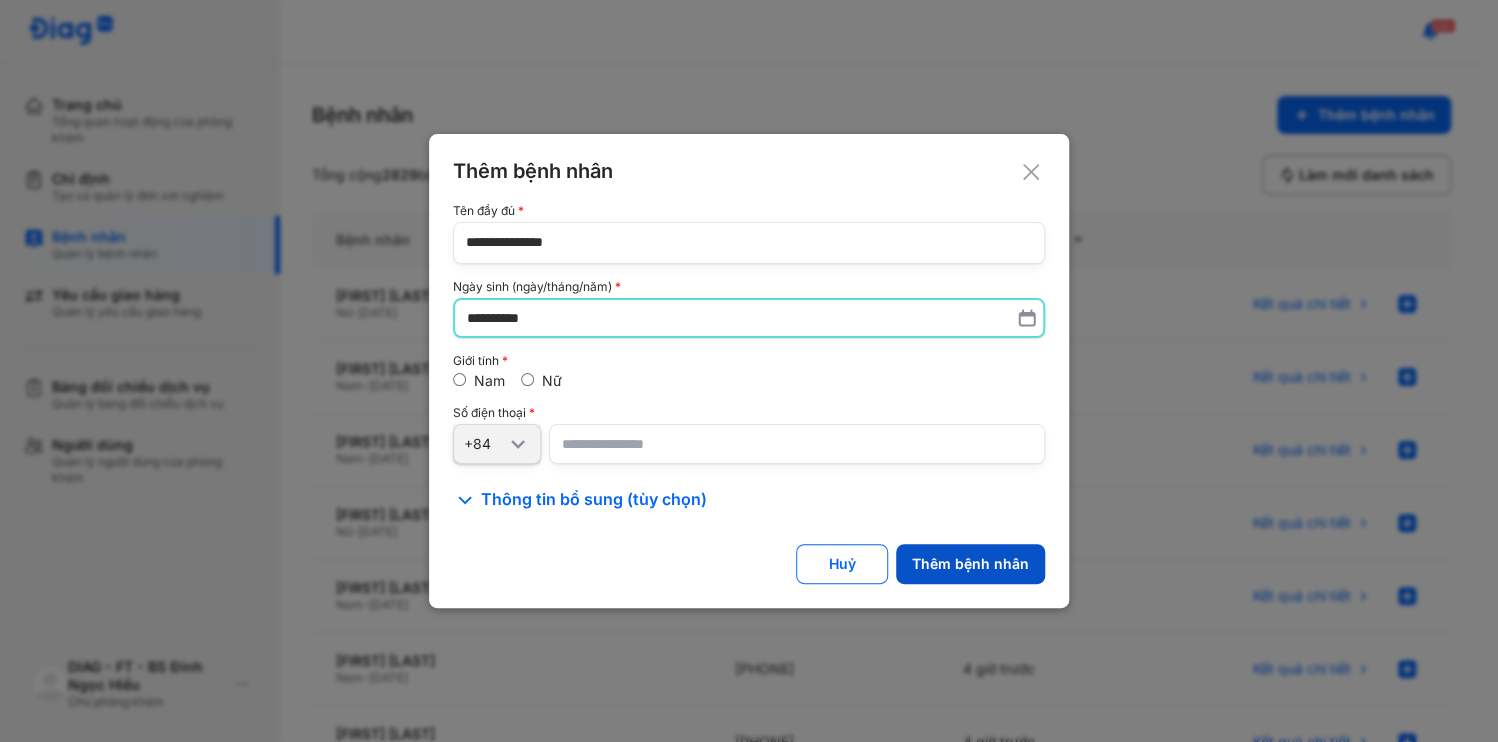 type on "**********" 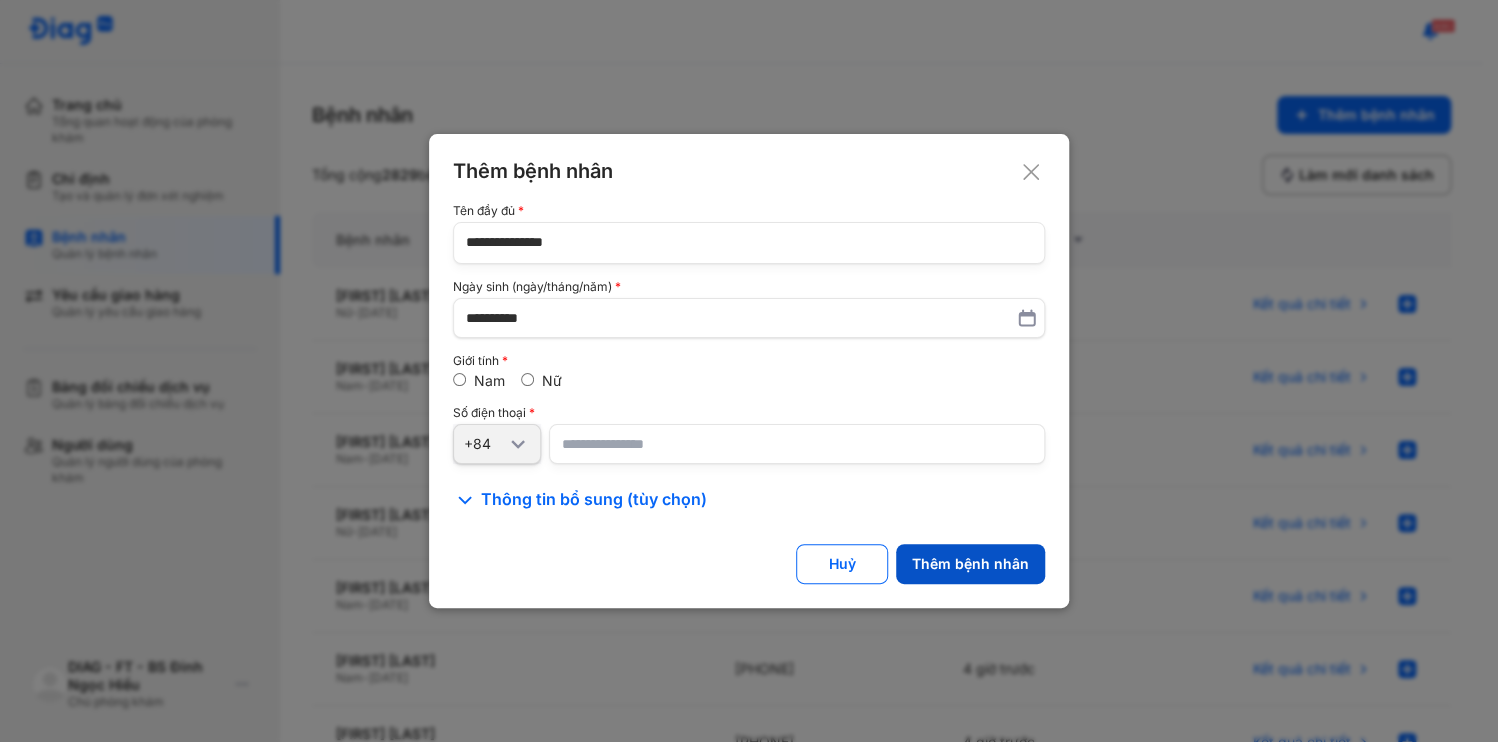 click on "Thêm bệnh nhân" at bounding box center [970, 564] 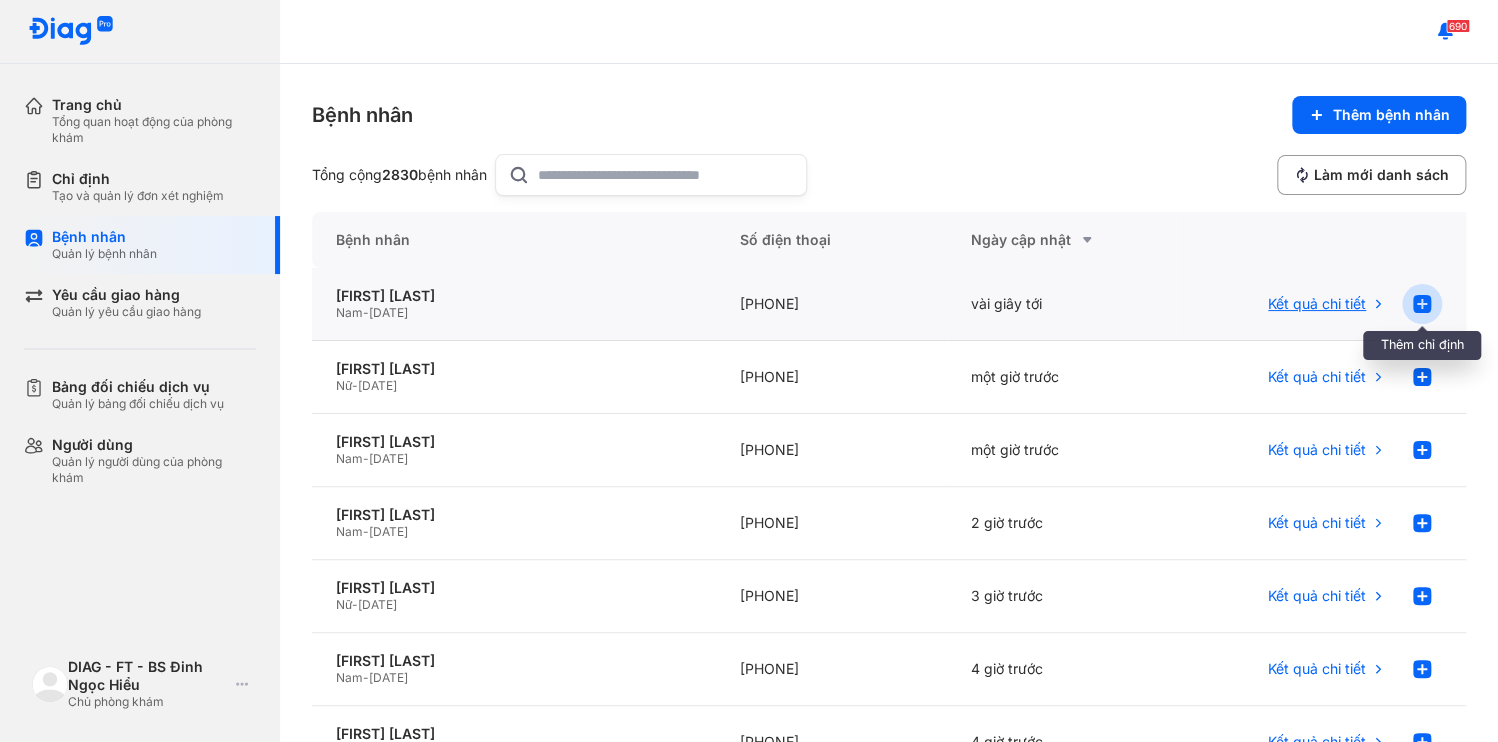 click 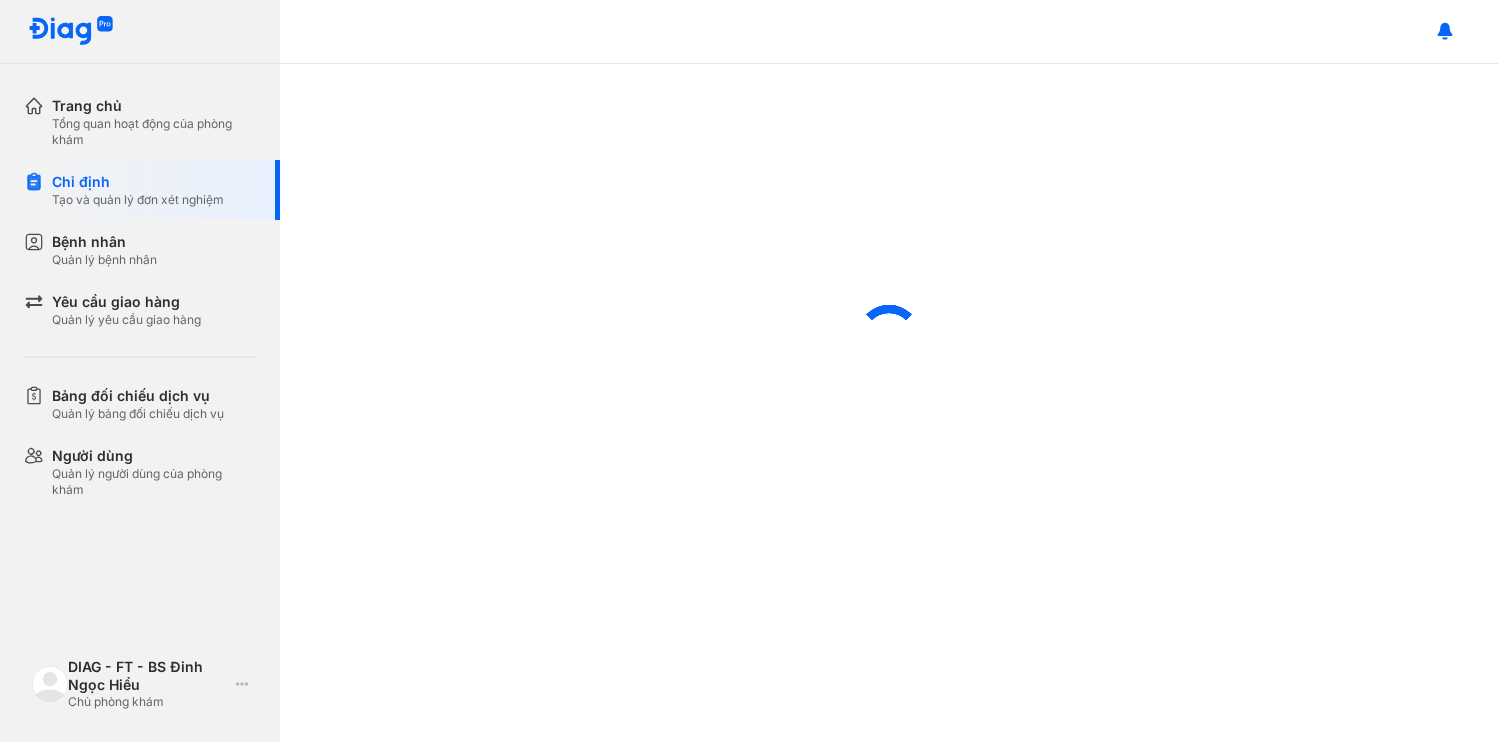 scroll, scrollTop: 0, scrollLeft: 0, axis: both 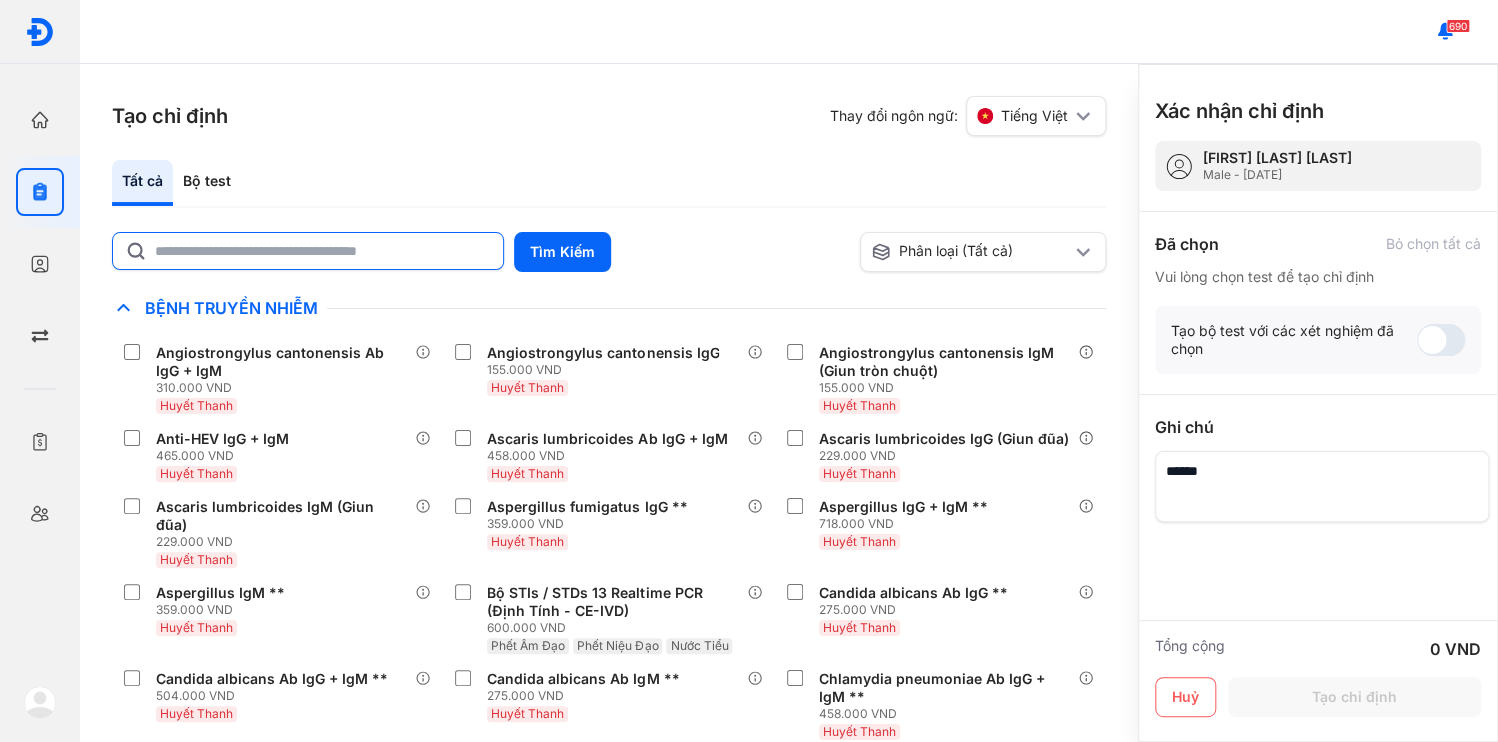 click 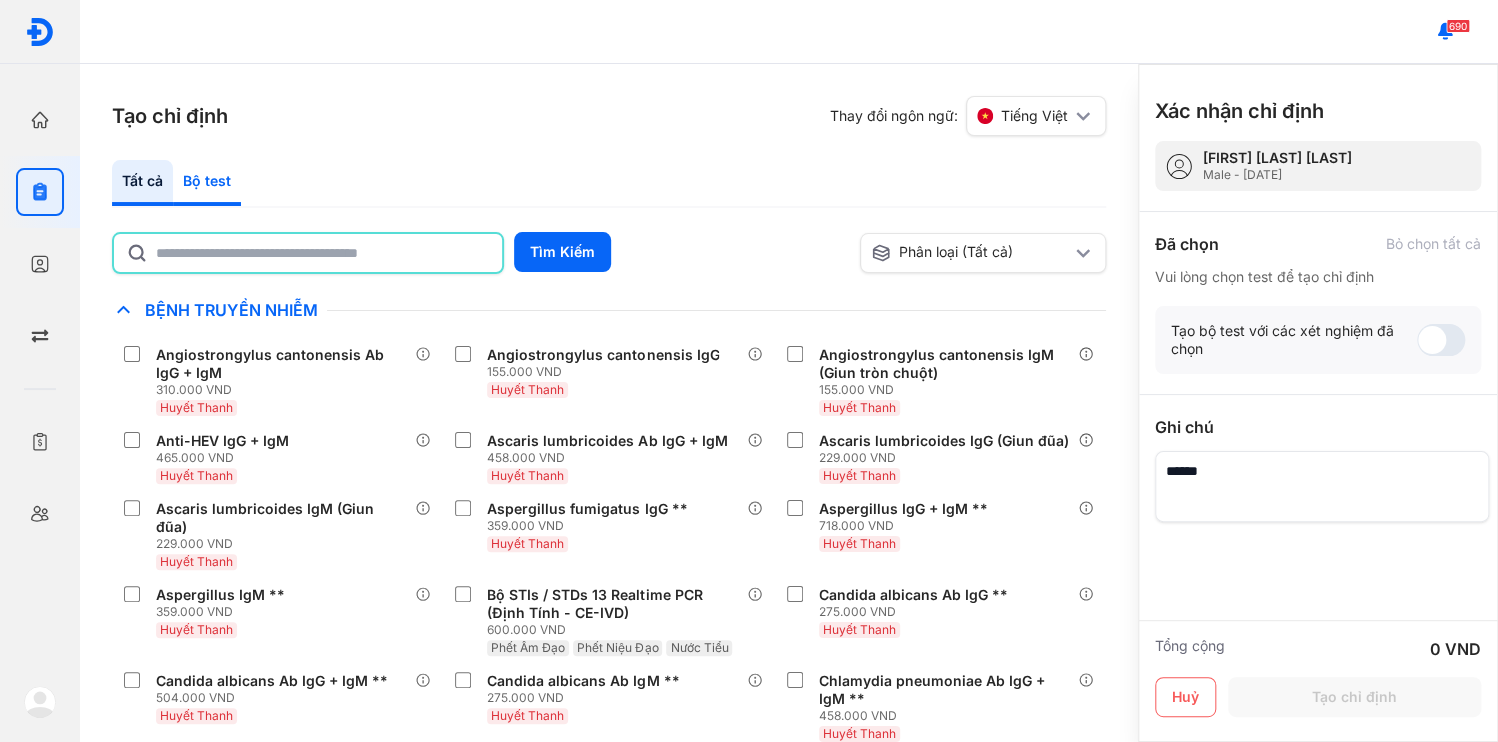 click on "Bộ test" 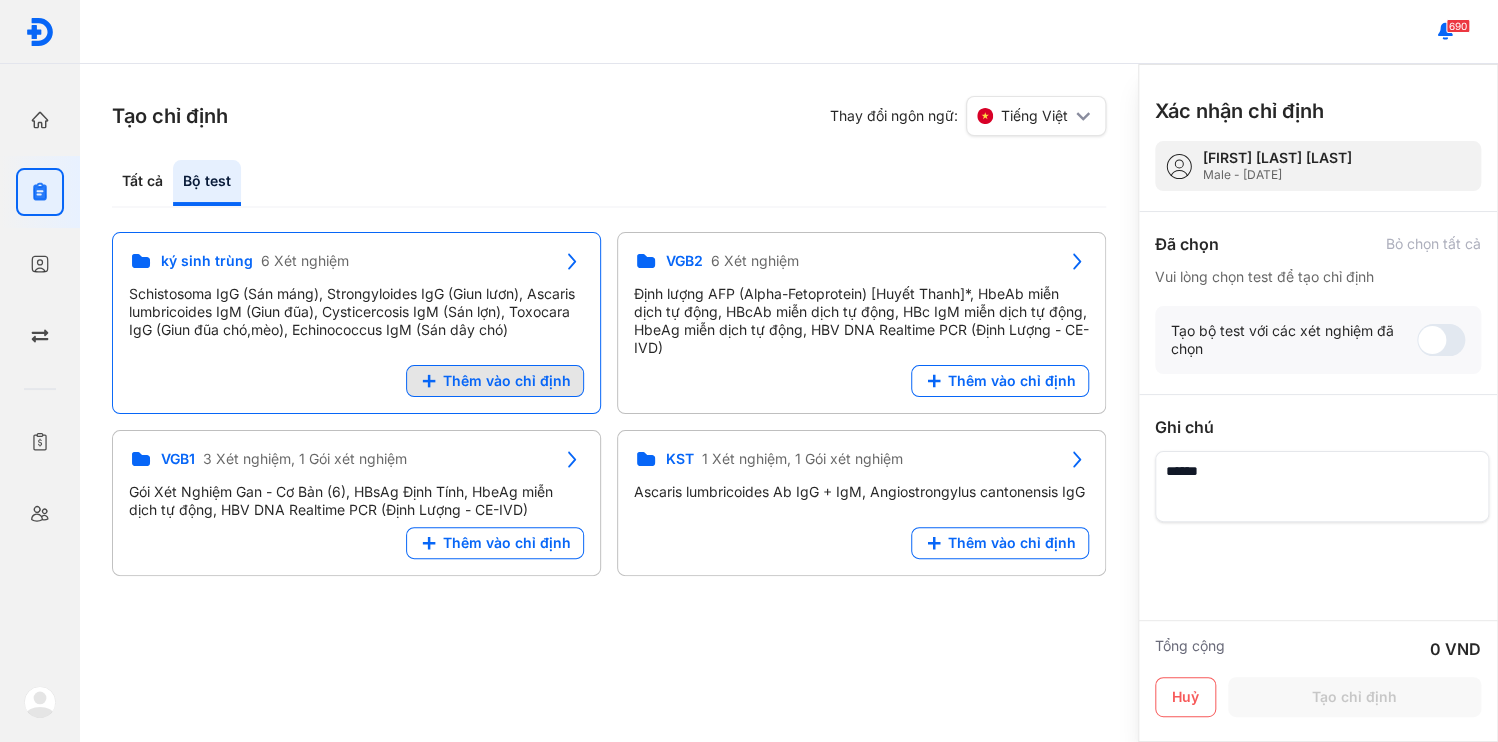click on "Thêm vào chỉ định" 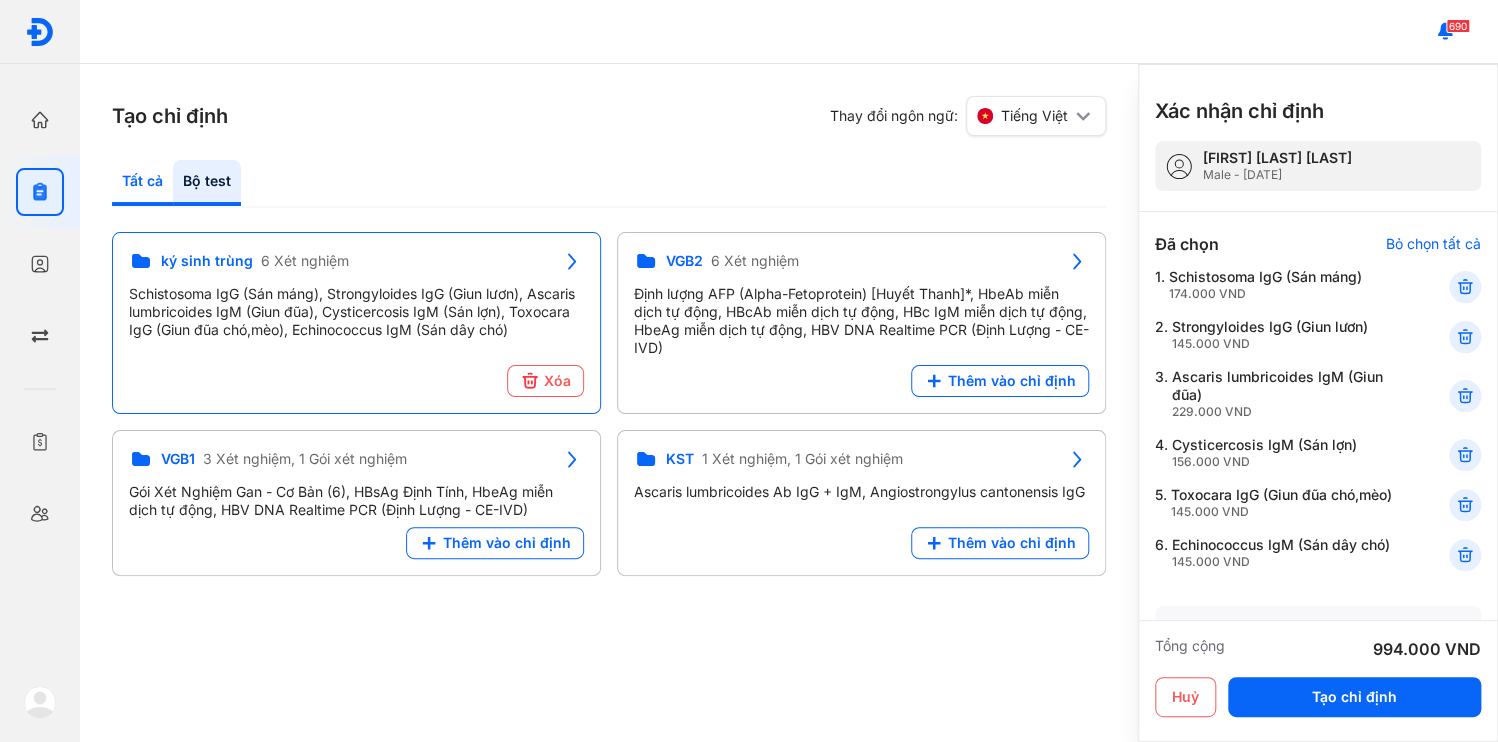 click on "Tất cả" 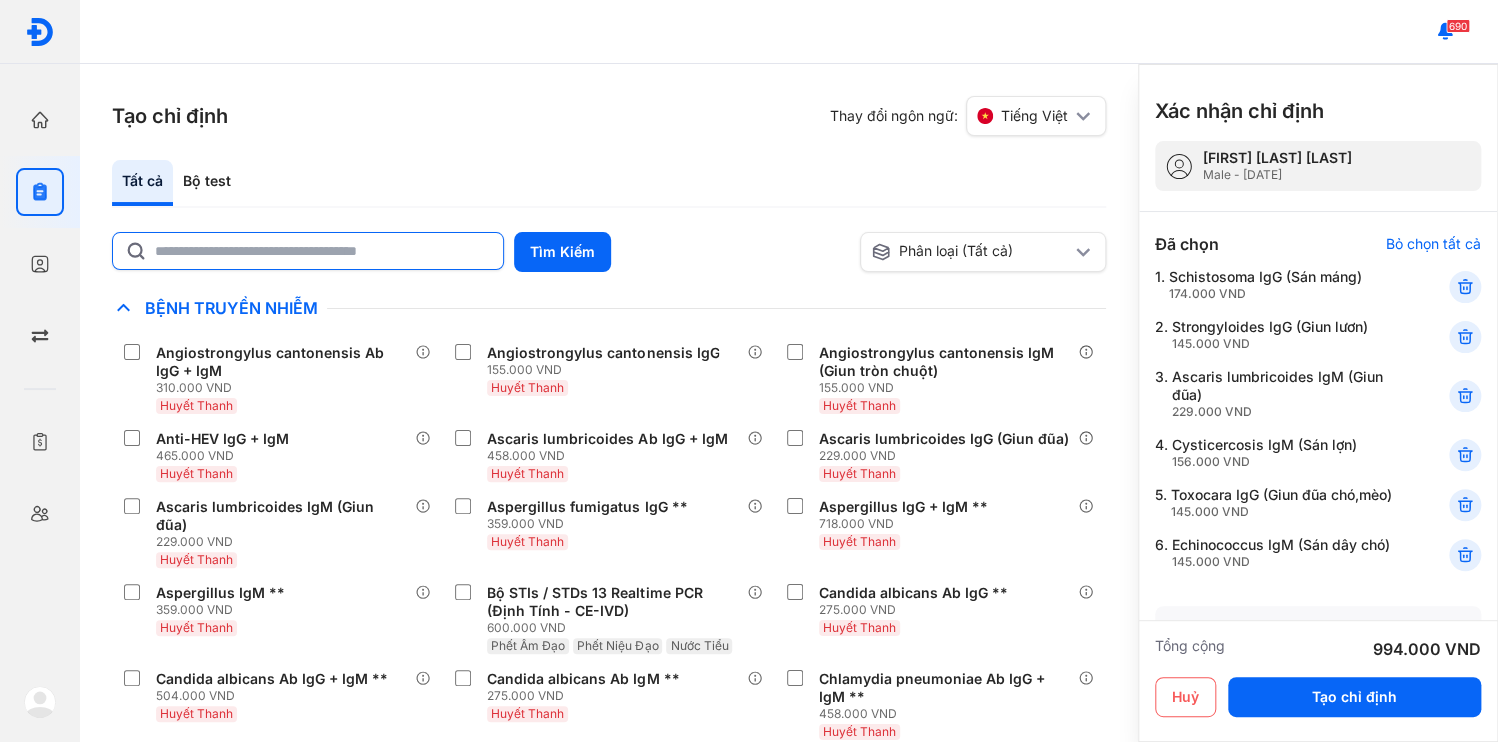 click 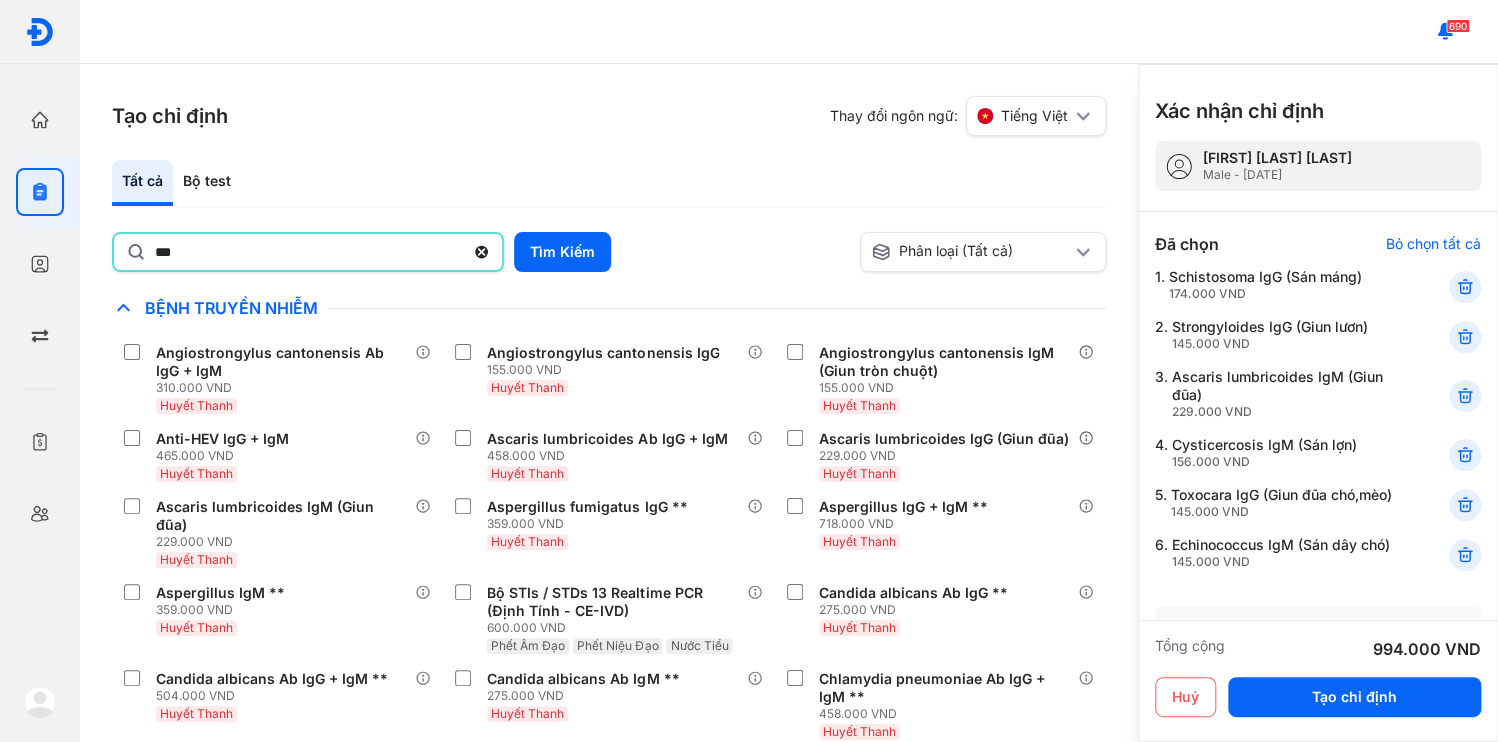 type on "***" 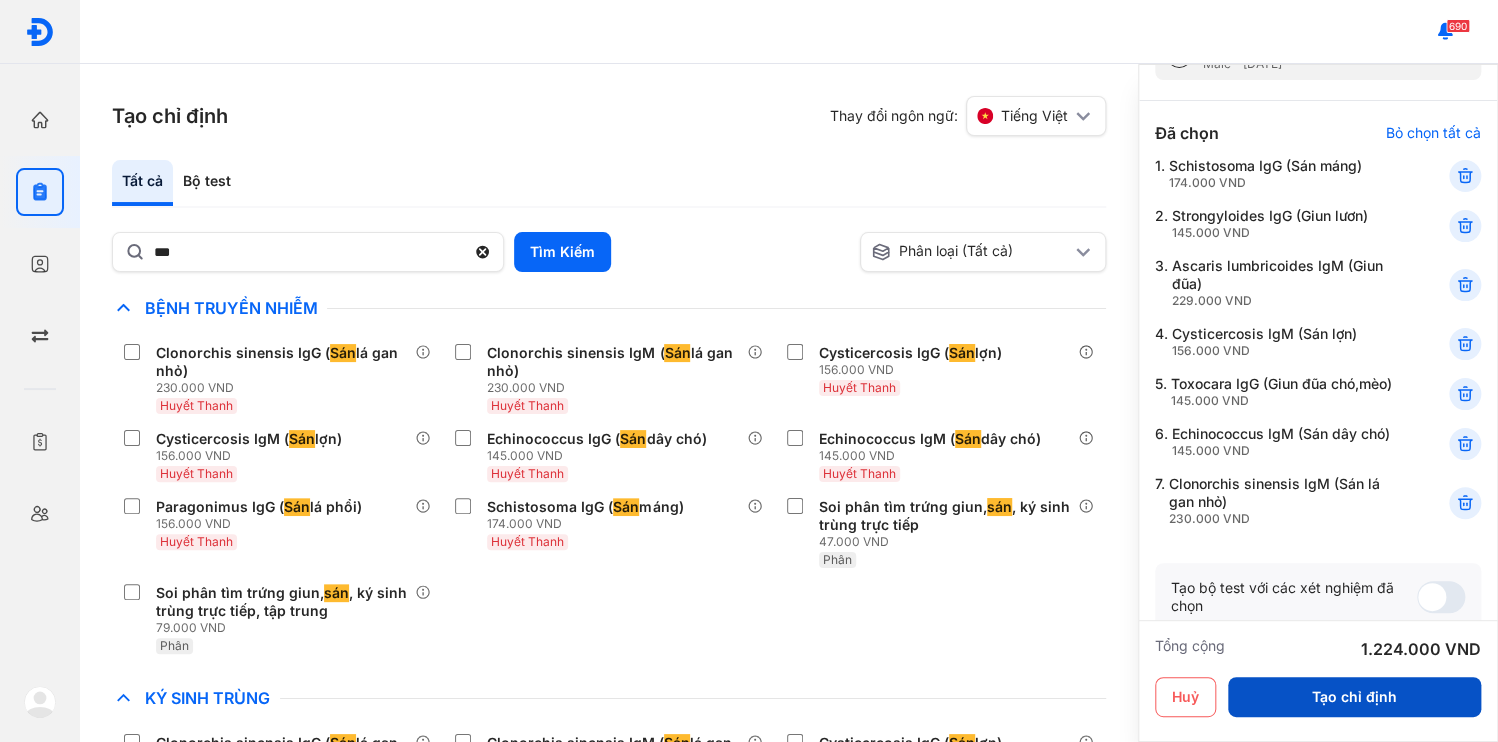scroll, scrollTop: 240, scrollLeft: 0, axis: vertical 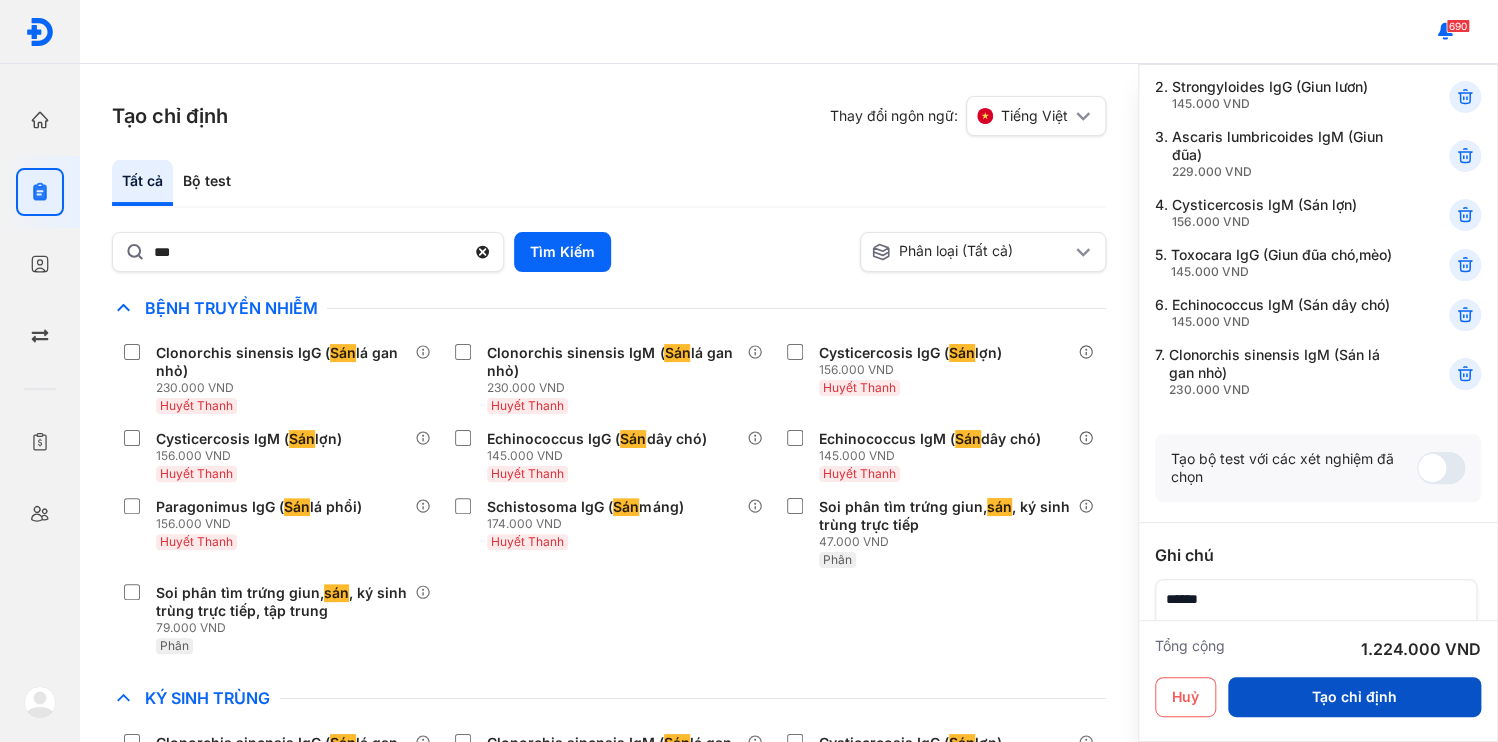 click on "Tạo chỉ định" at bounding box center [1354, 697] 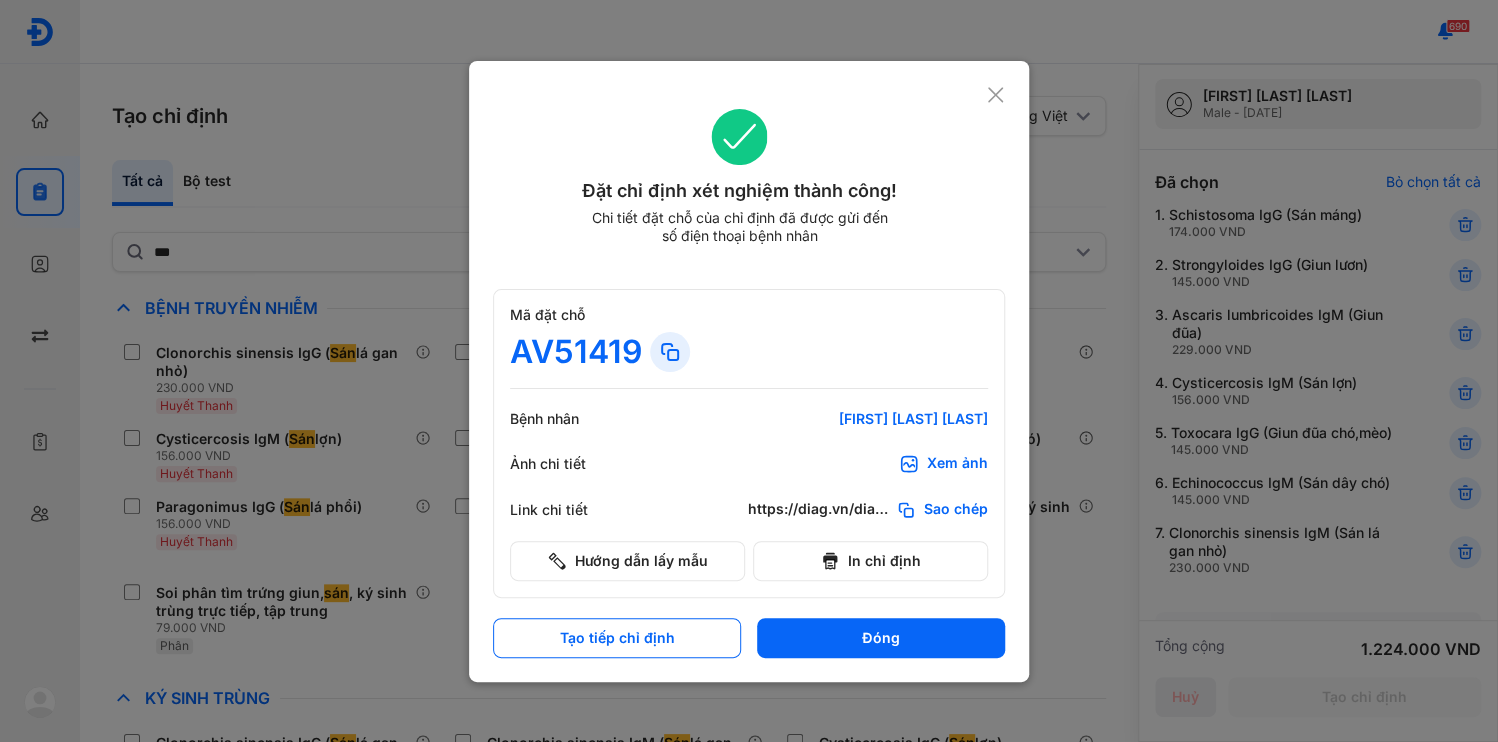 scroll, scrollTop: 0, scrollLeft: 0, axis: both 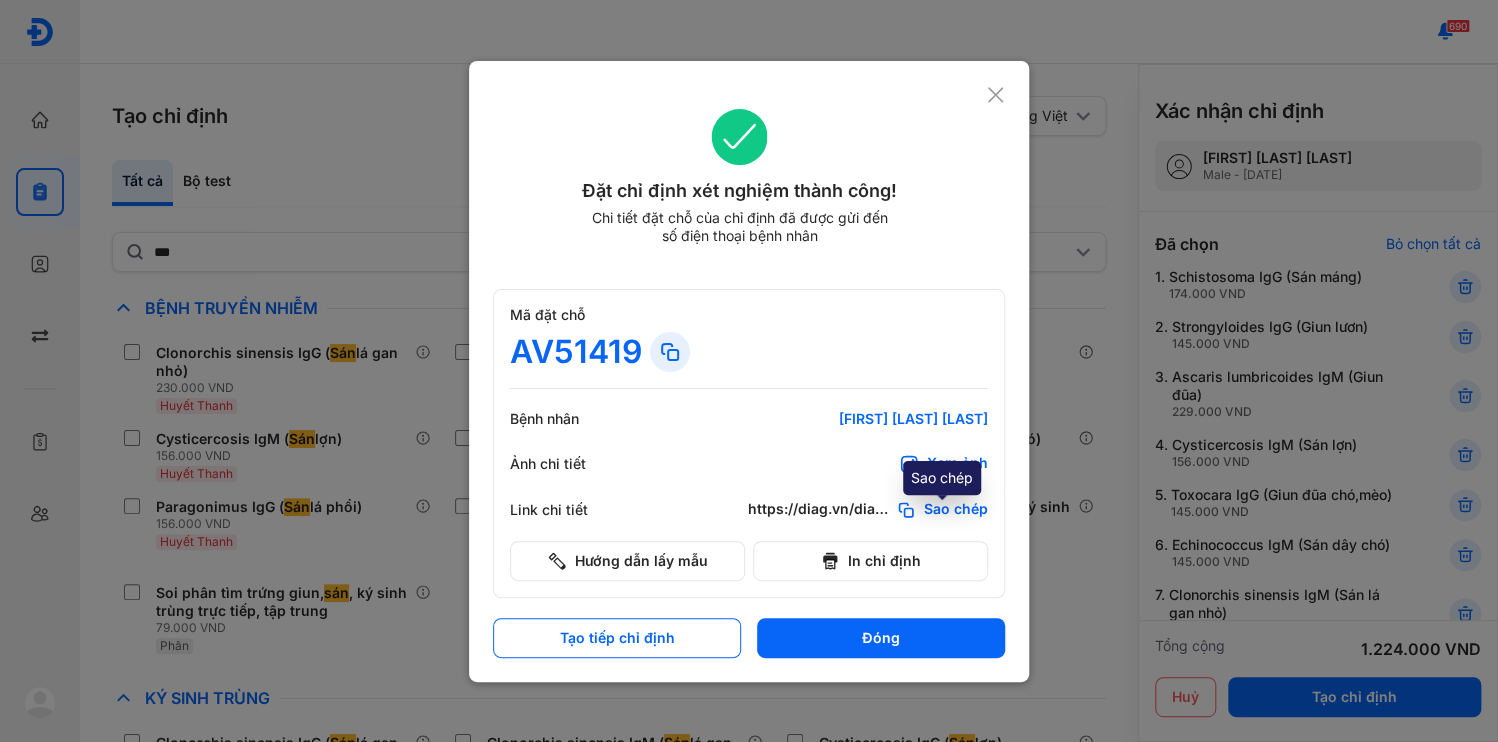 click on "Sao chép" 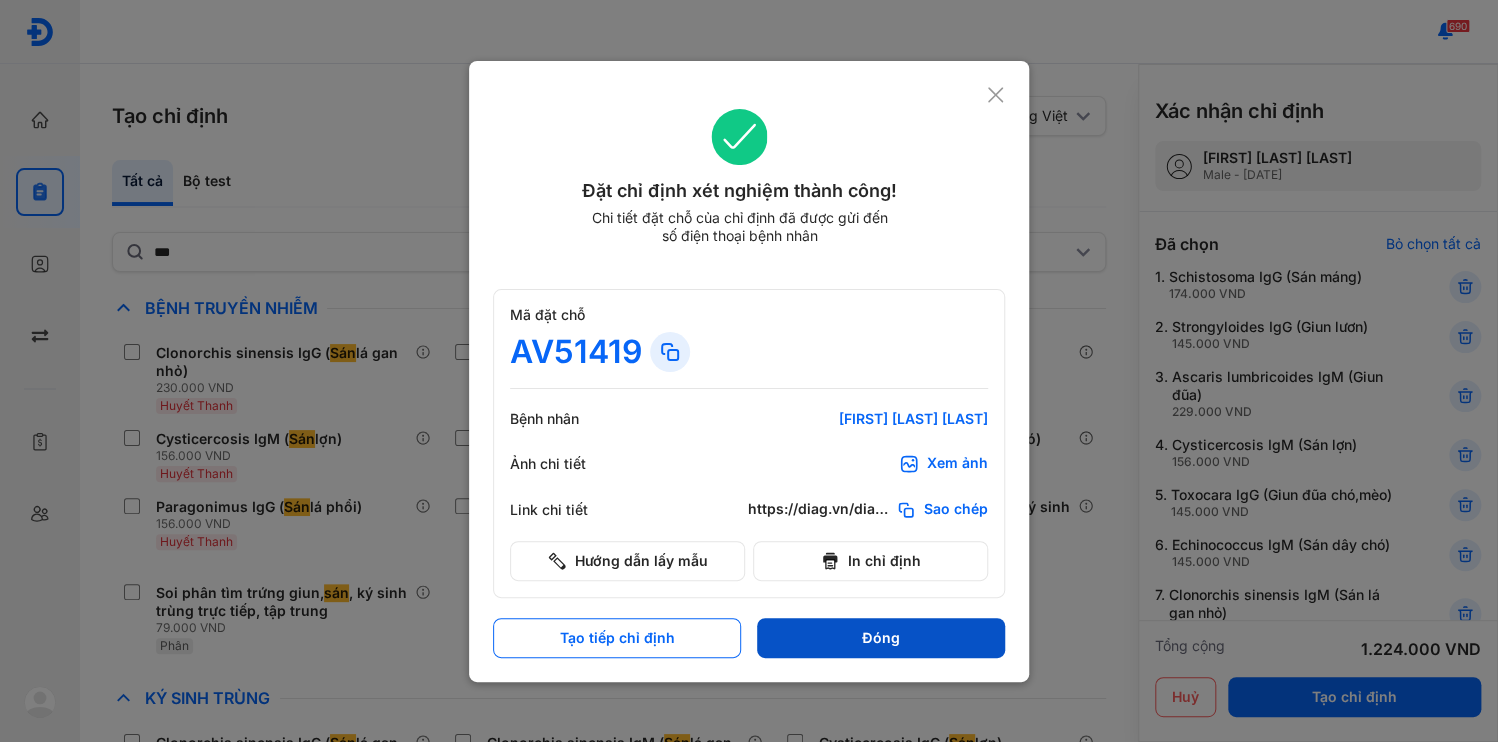click on "Đóng" at bounding box center [881, 638] 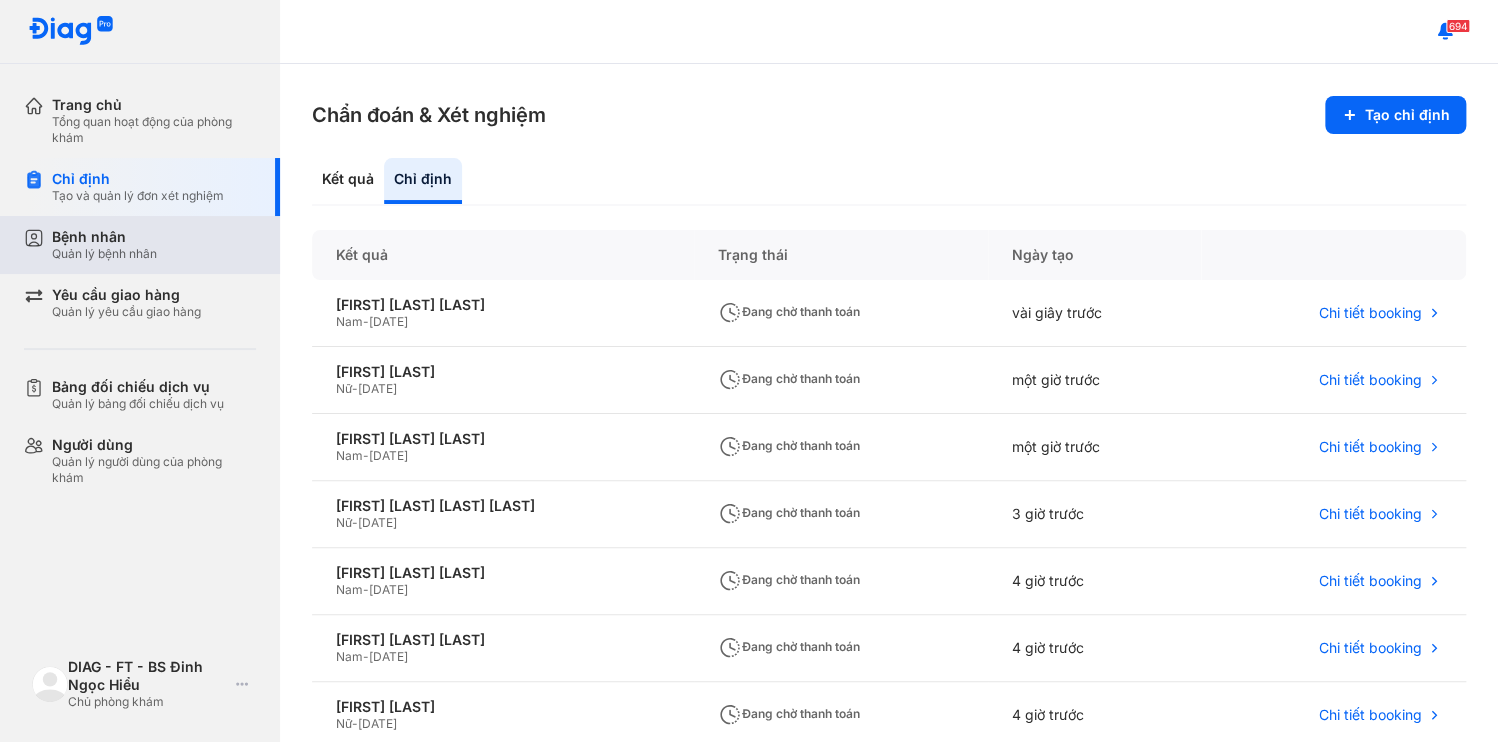 click on "Quản lý bệnh nhân" at bounding box center (104, 254) 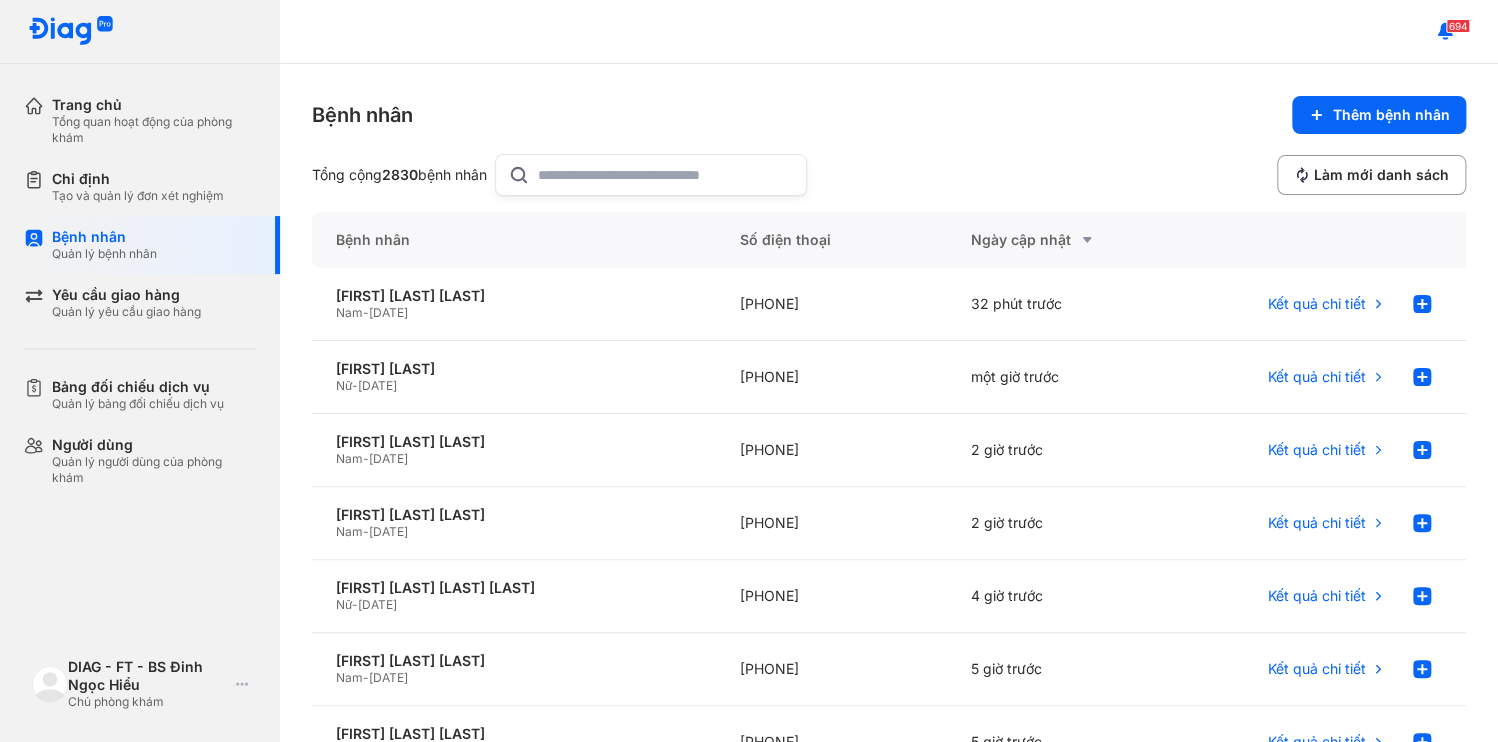 click 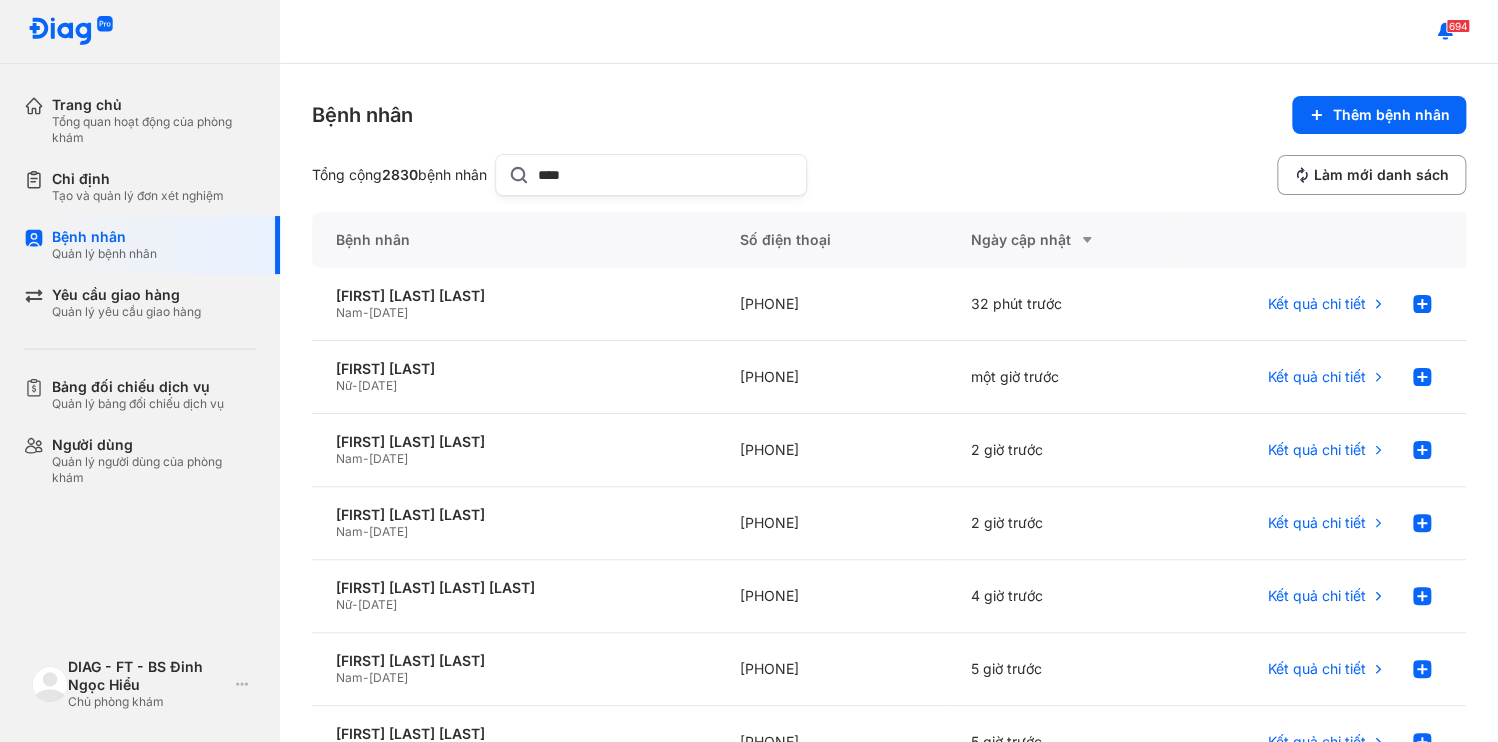 type on "****" 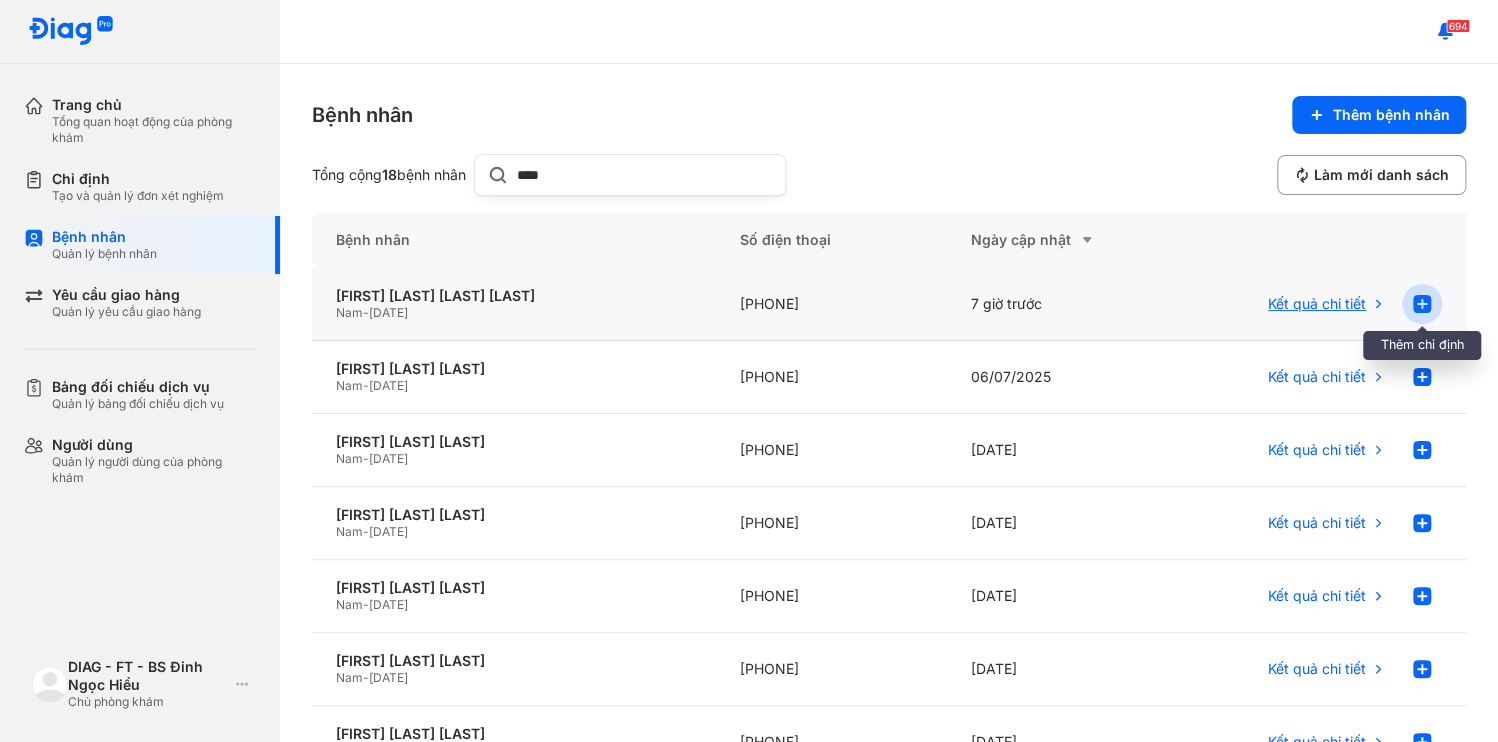 click 